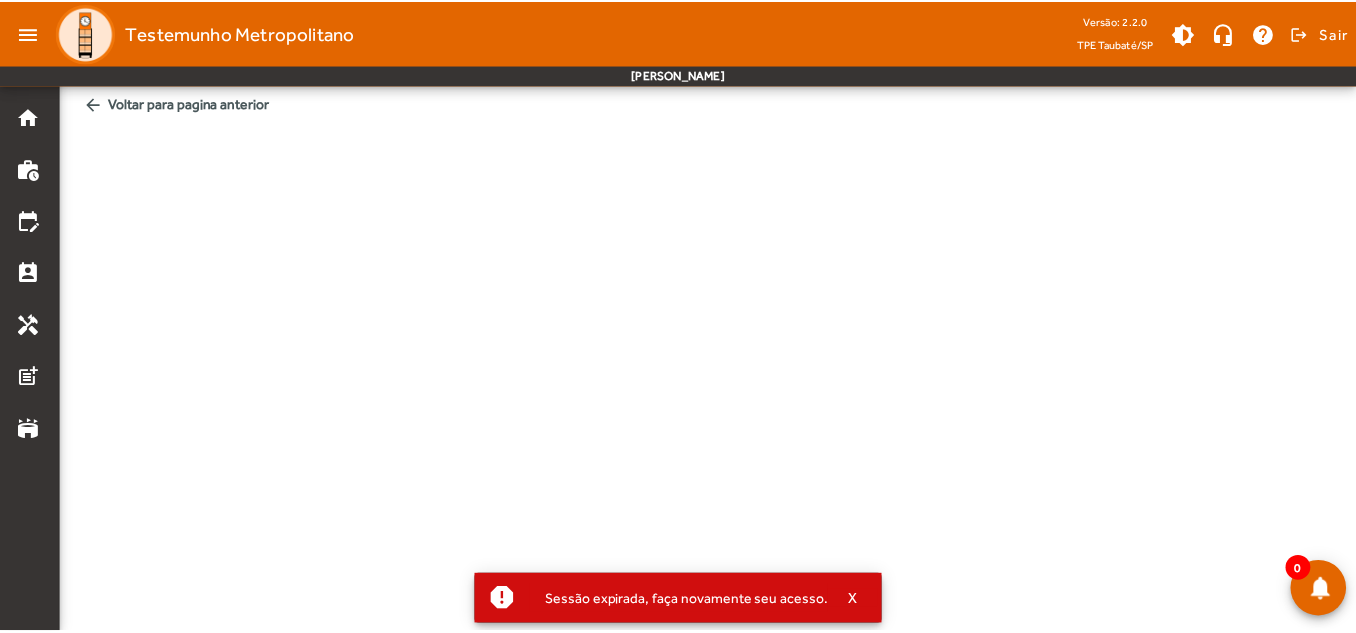scroll, scrollTop: 0, scrollLeft: 0, axis: both 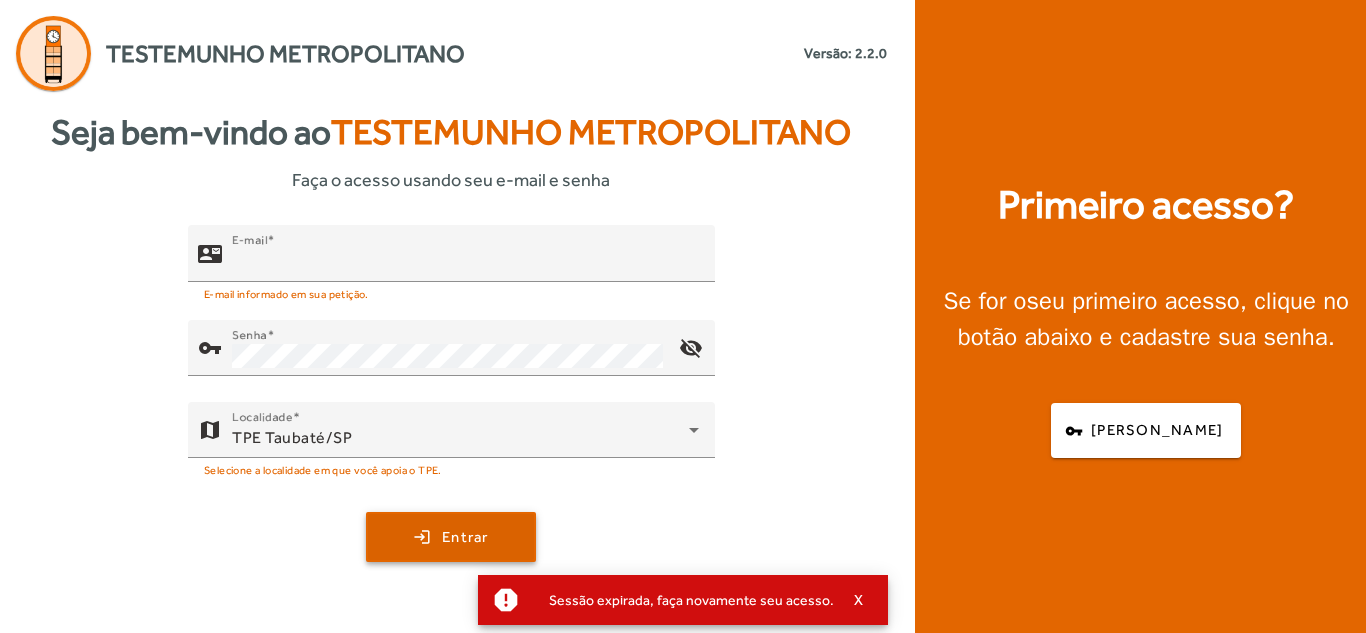 type on "**********" 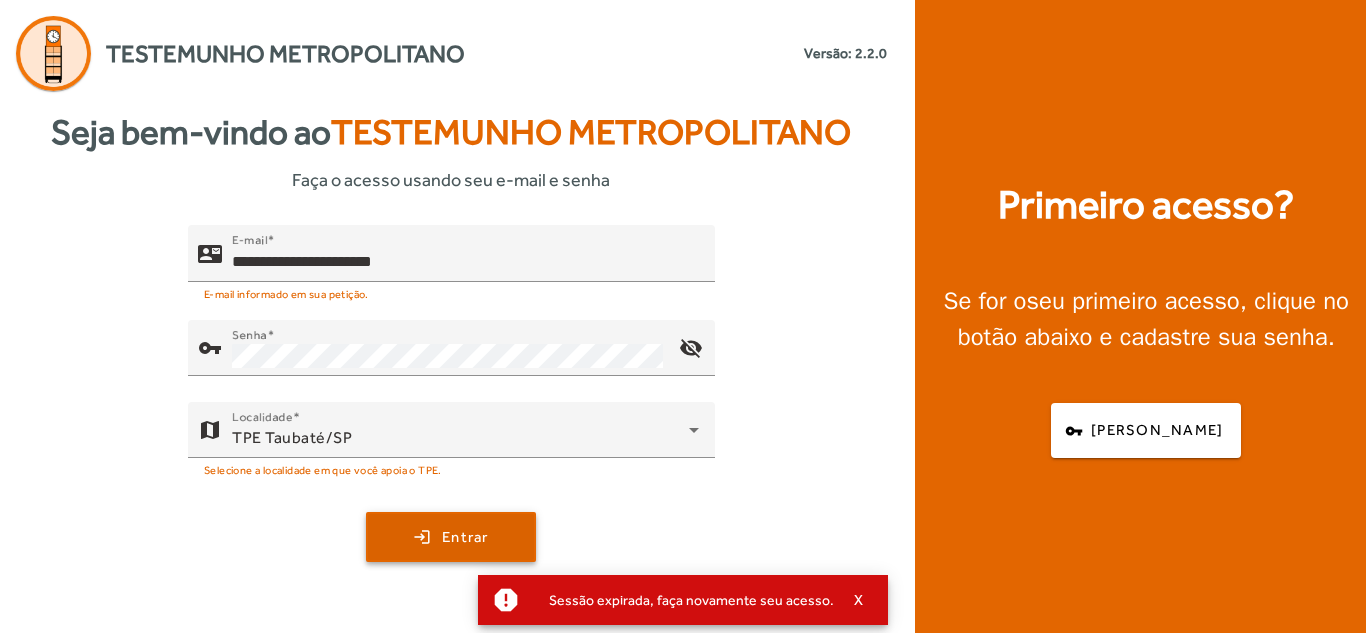 click 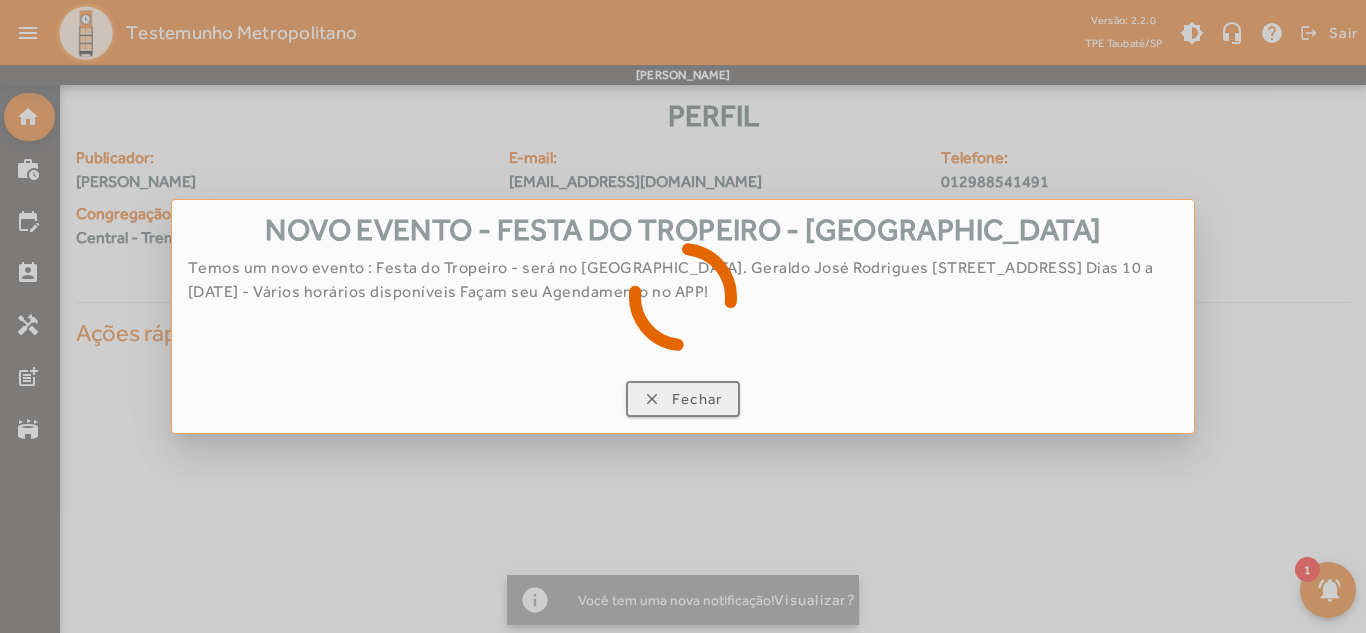 click at bounding box center (683, 316) 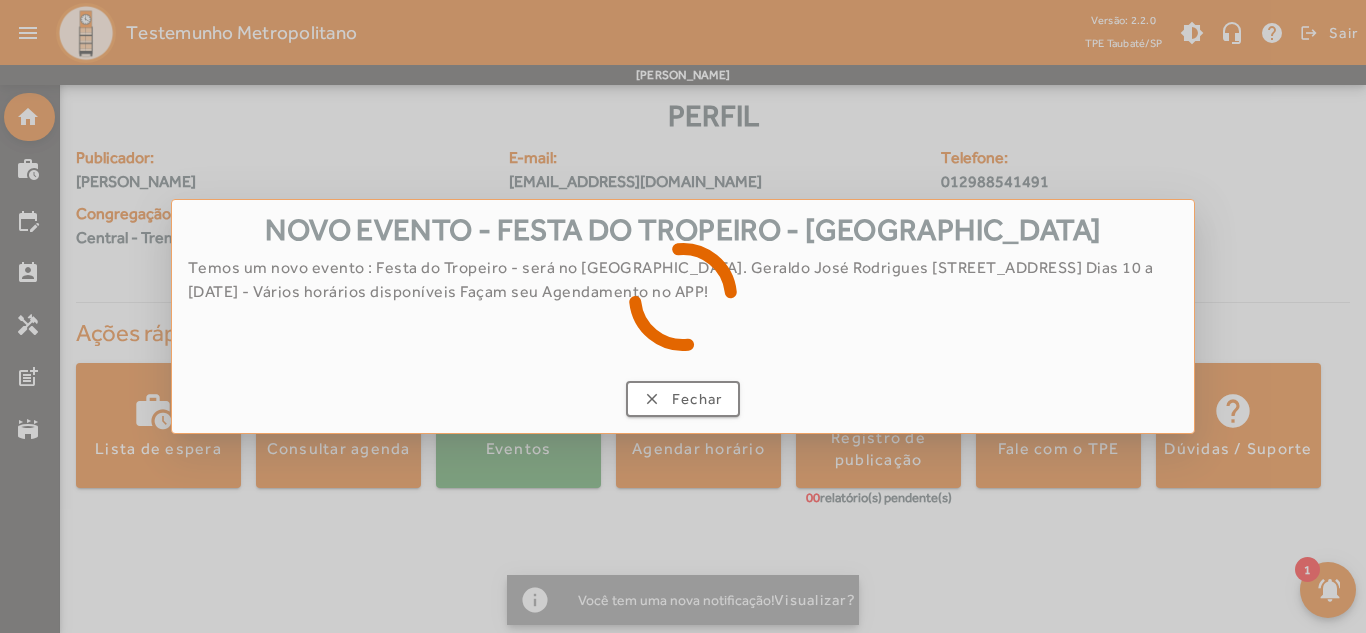 click at bounding box center (683, 316) 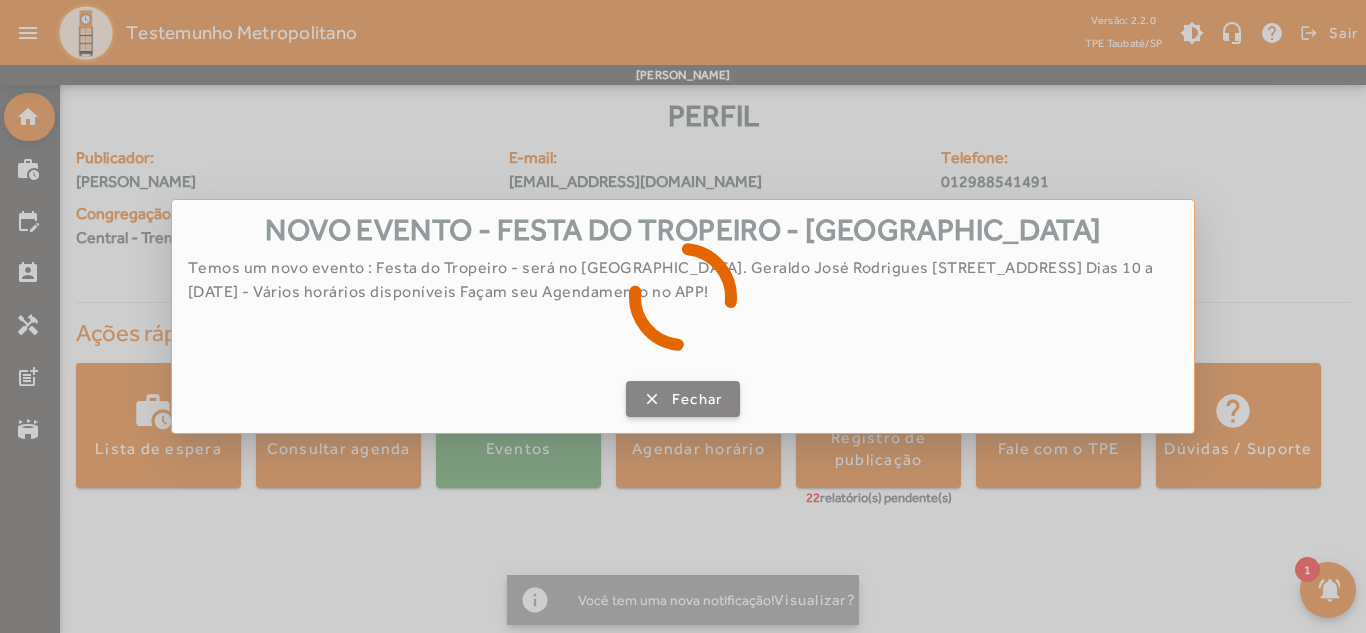 click on "Fechar" at bounding box center [697, 399] 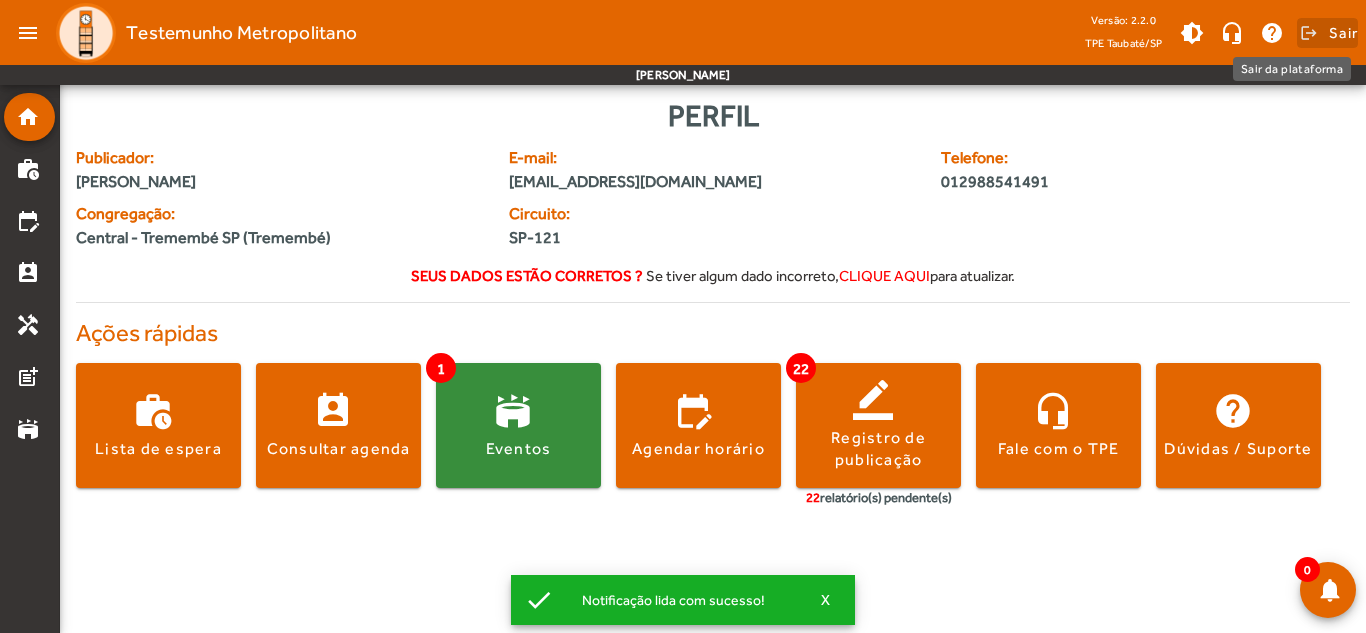click on "Sair" 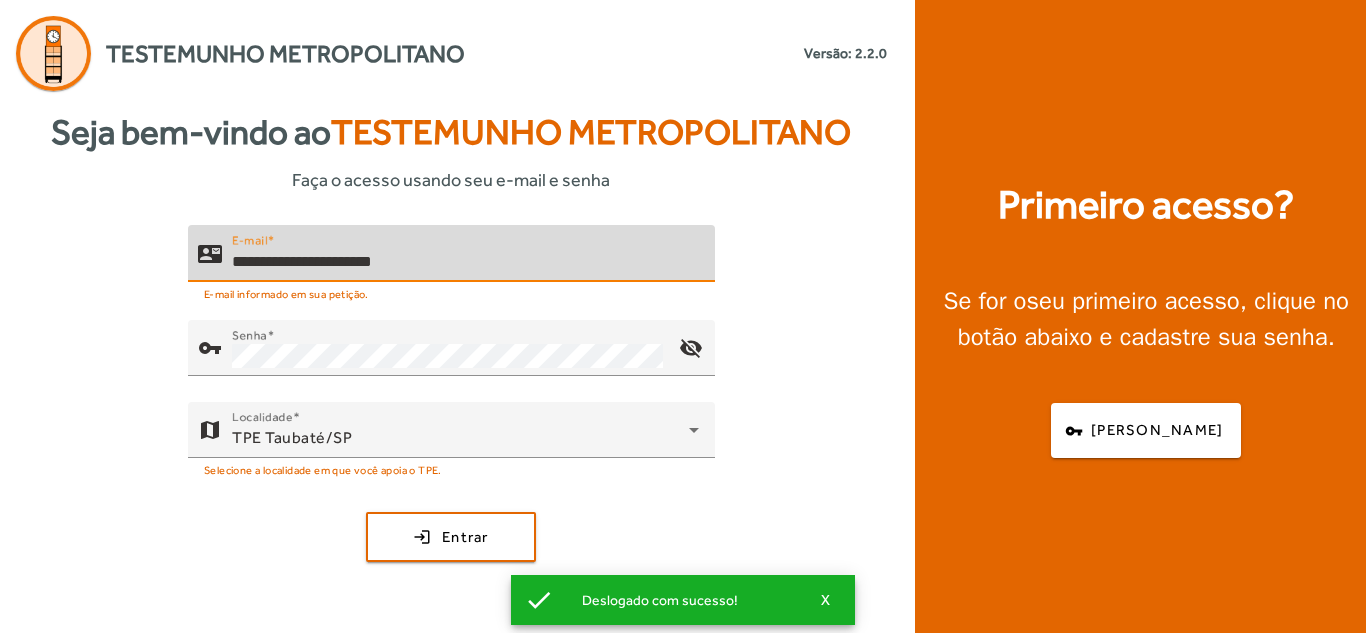click on "**********" at bounding box center [465, 262] 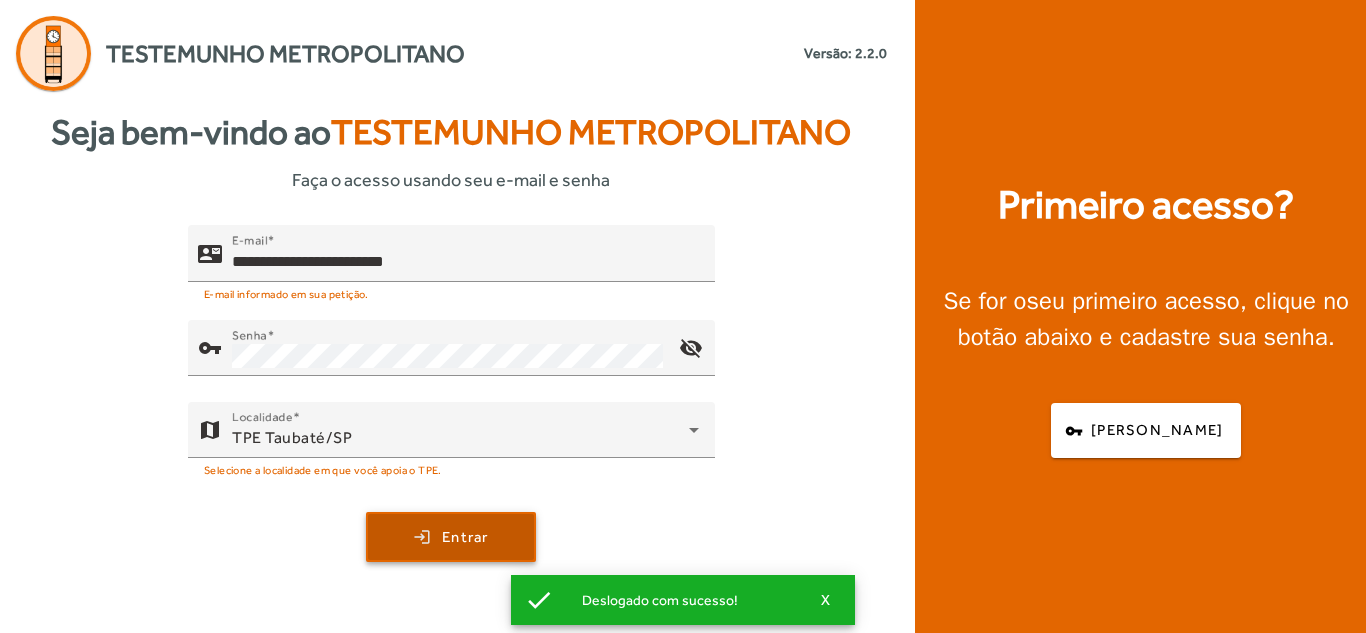 click on "Entrar" 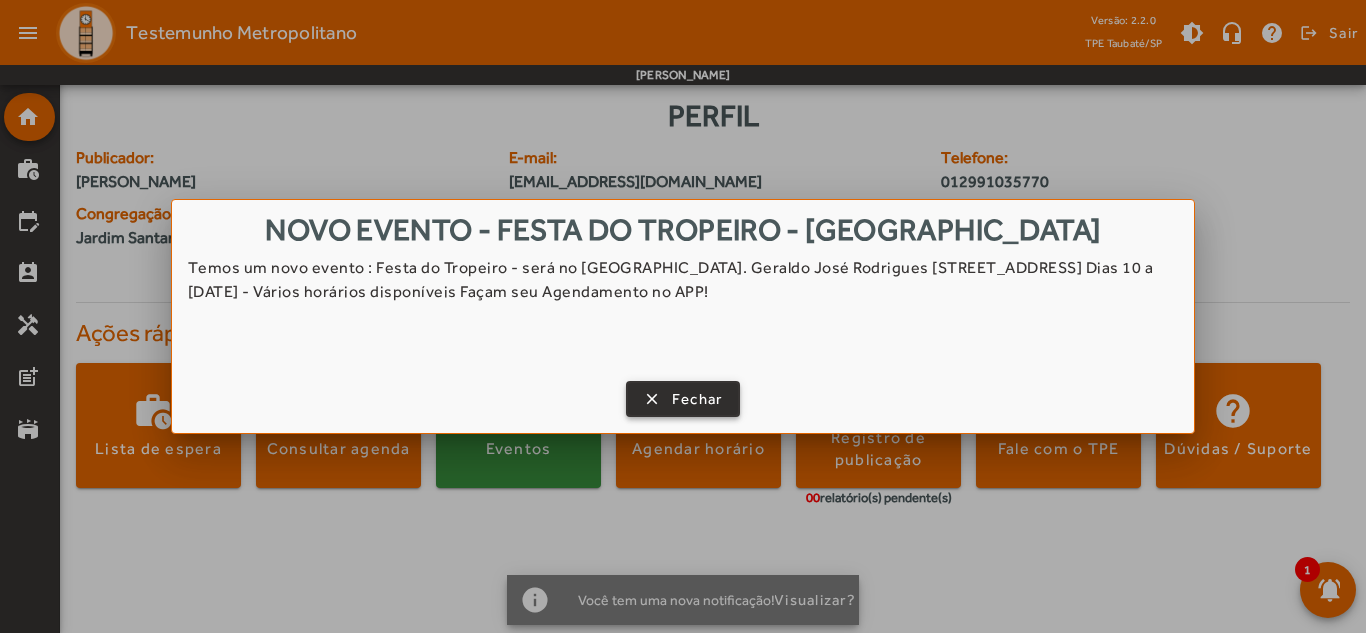 click on "Fechar" at bounding box center (697, 399) 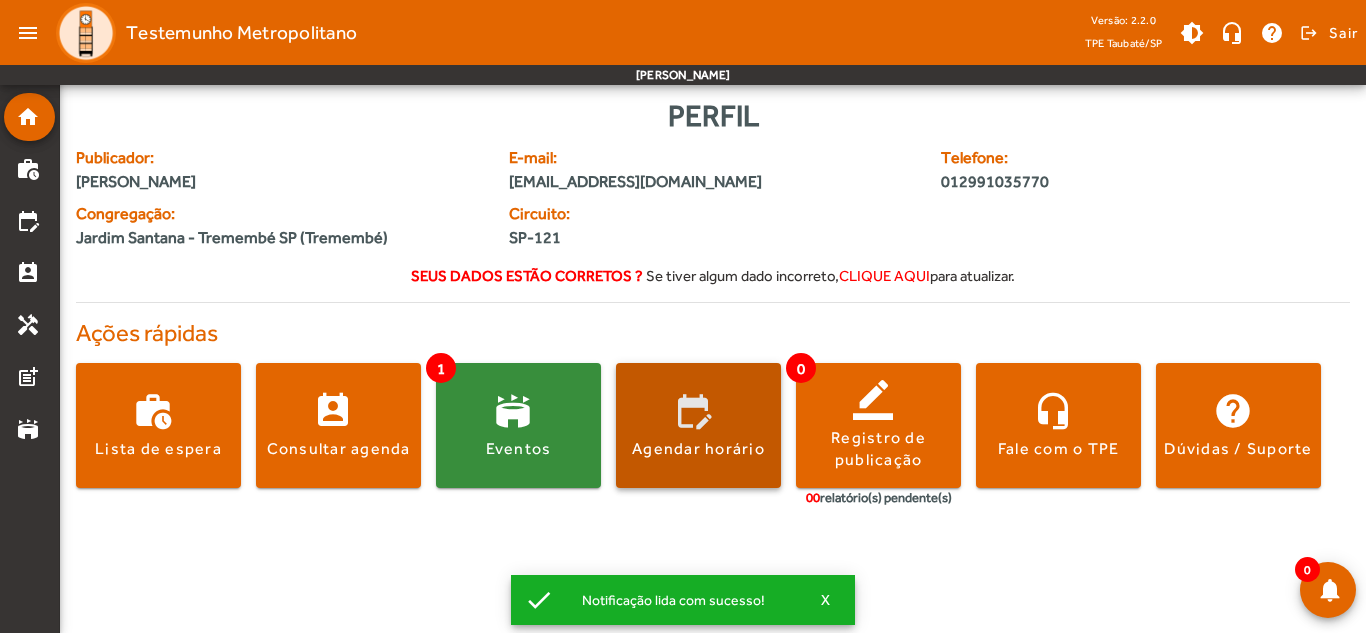 click on "Agendar horário" 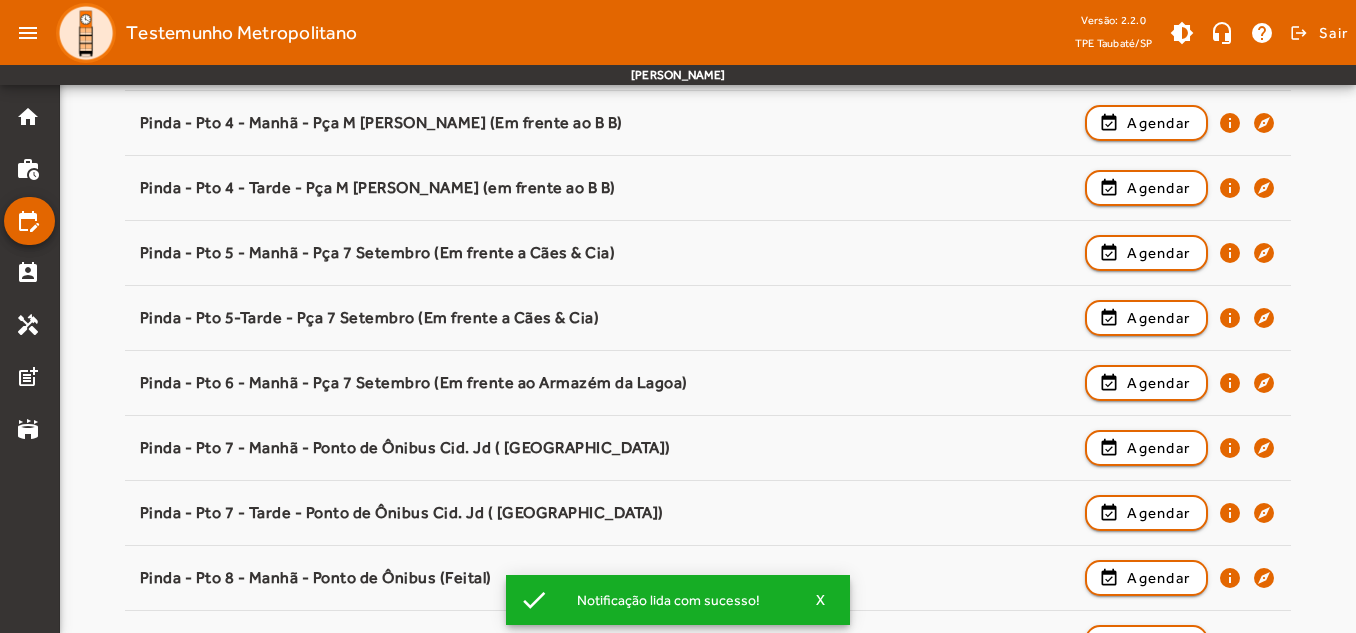 scroll, scrollTop: 0, scrollLeft: 0, axis: both 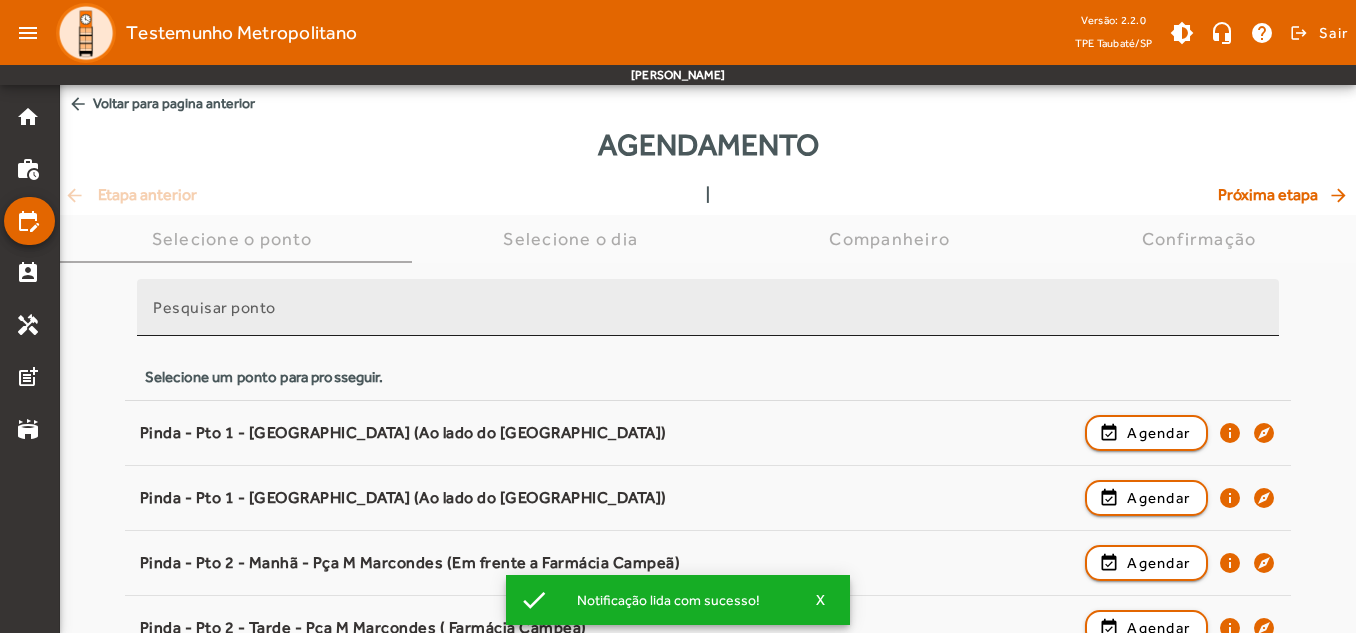 click on "Pesquisar ponto" at bounding box center [708, 316] 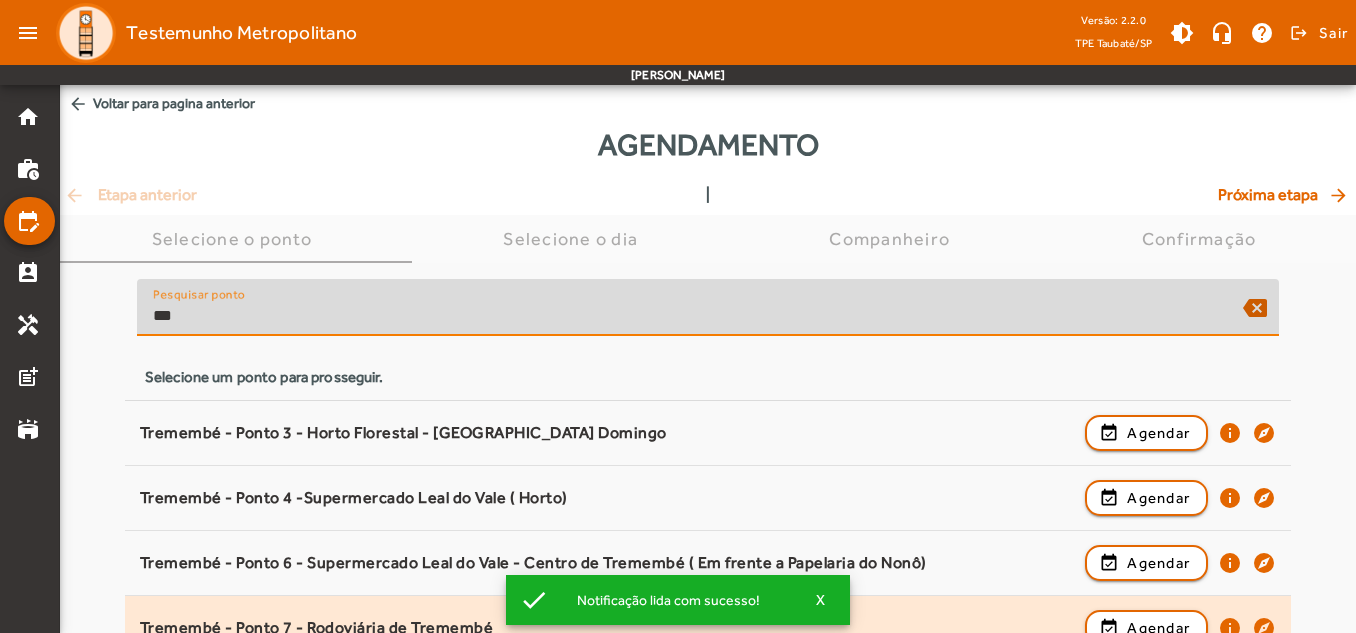 type on "***" 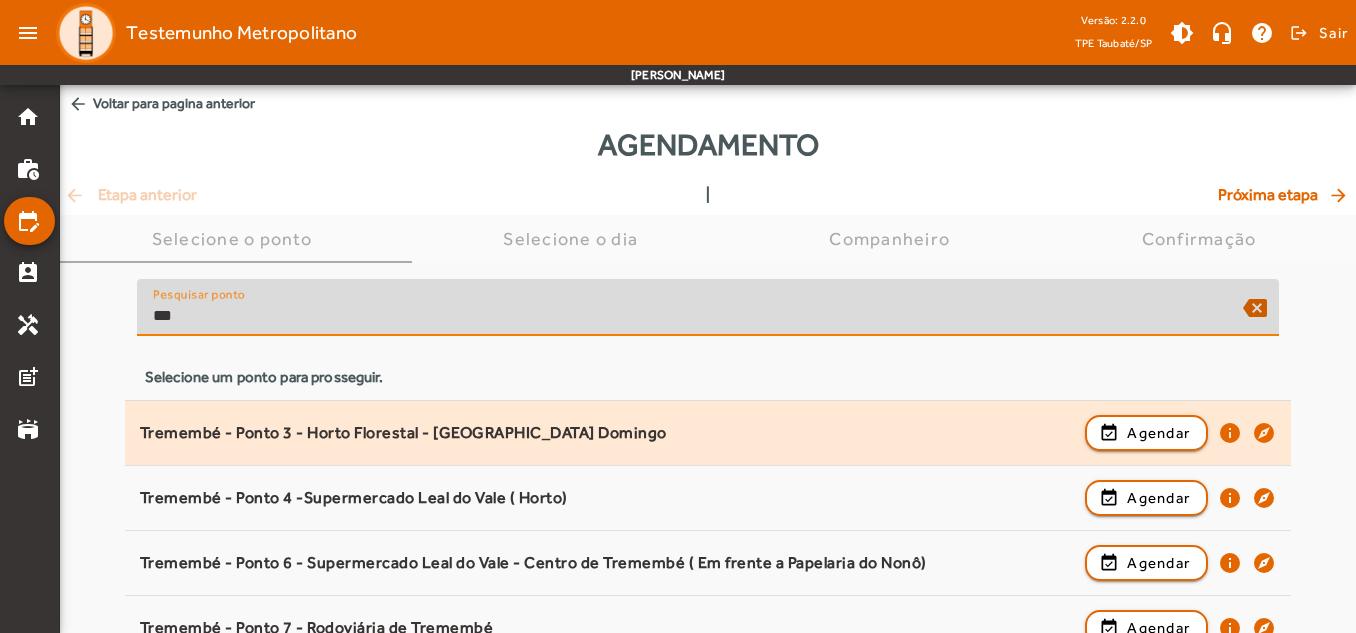 scroll, scrollTop: 27, scrollLeft: 0, axis: vertical 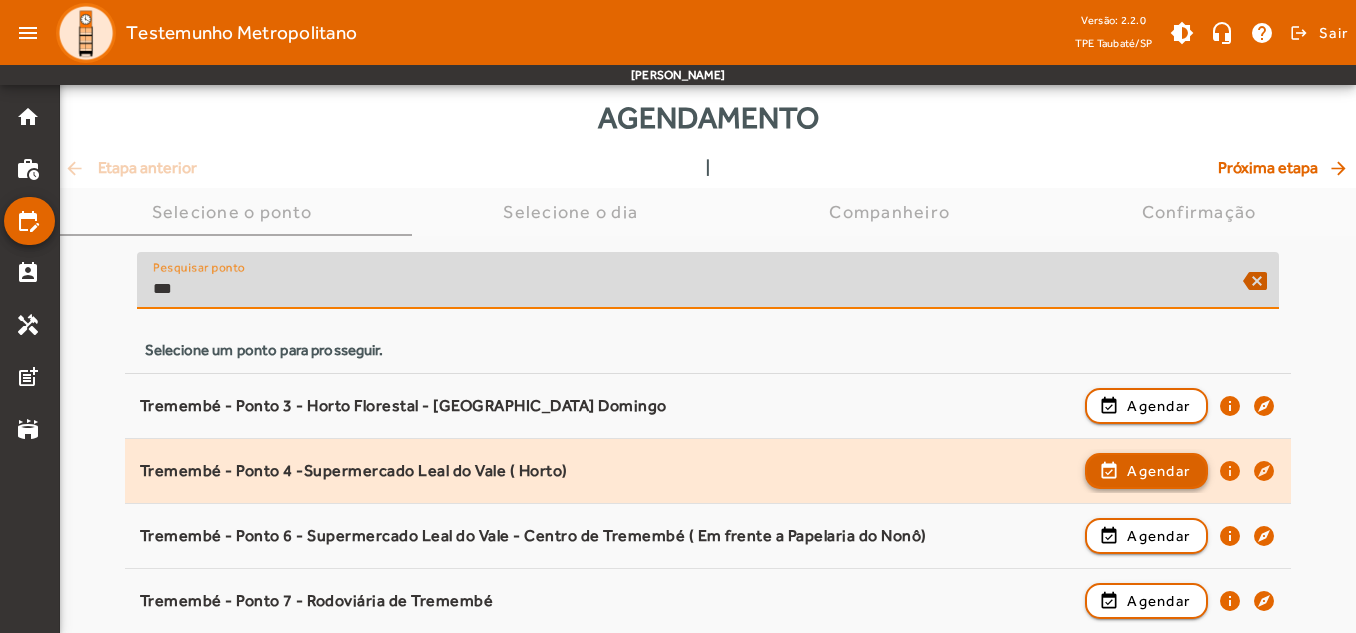 click on "Agendar" at bounding box center [1158, 536] 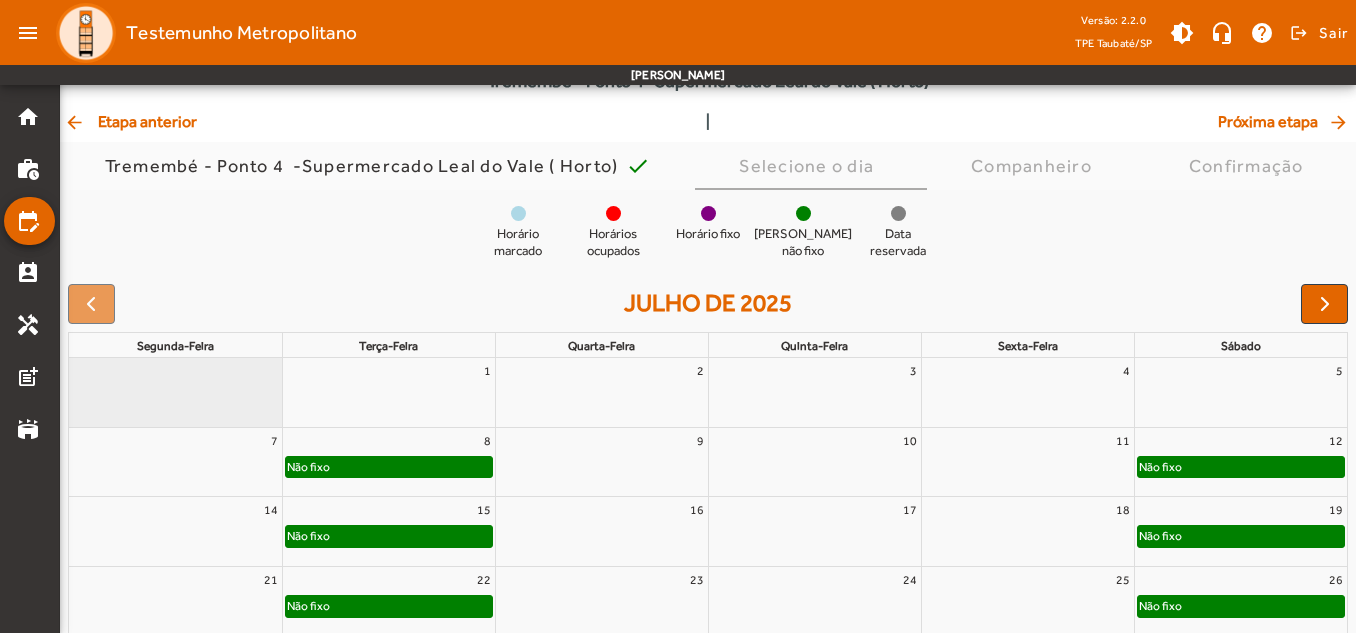 scroll, scrollTop: 200, scrollLeft: 0, axis: vertical 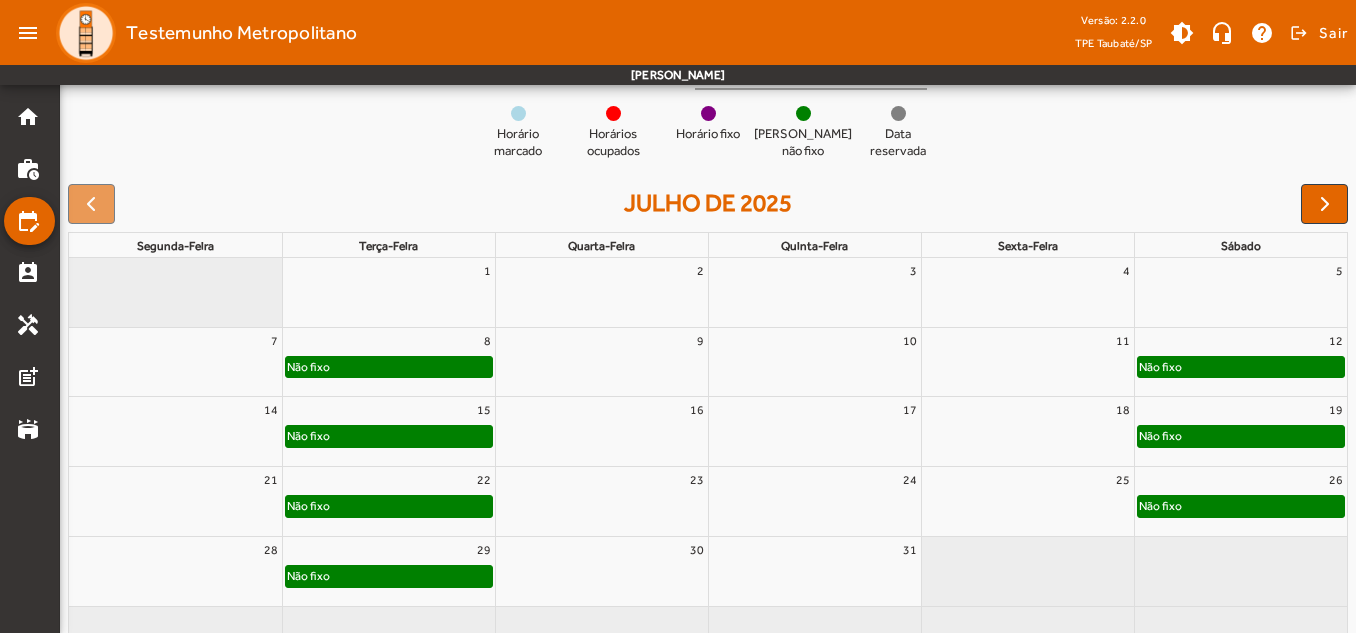 click on "Não fixo" 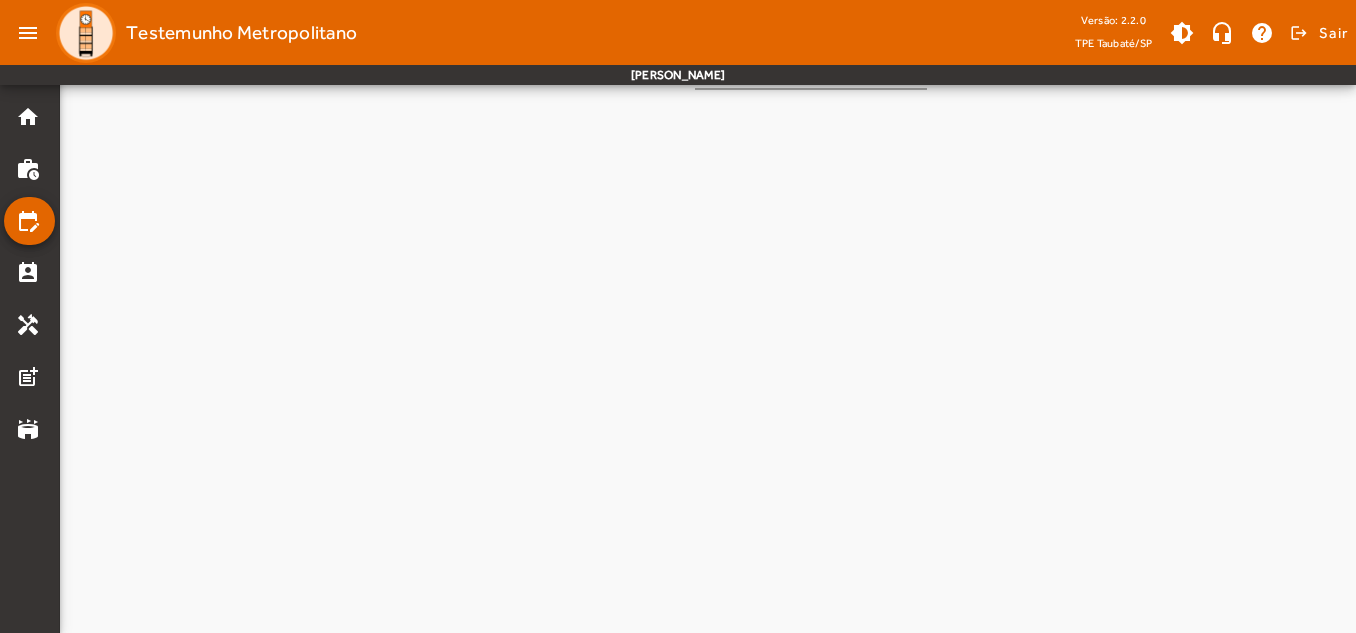 scroll, scrollTop: 0, scrollLeft: 0, axis: both 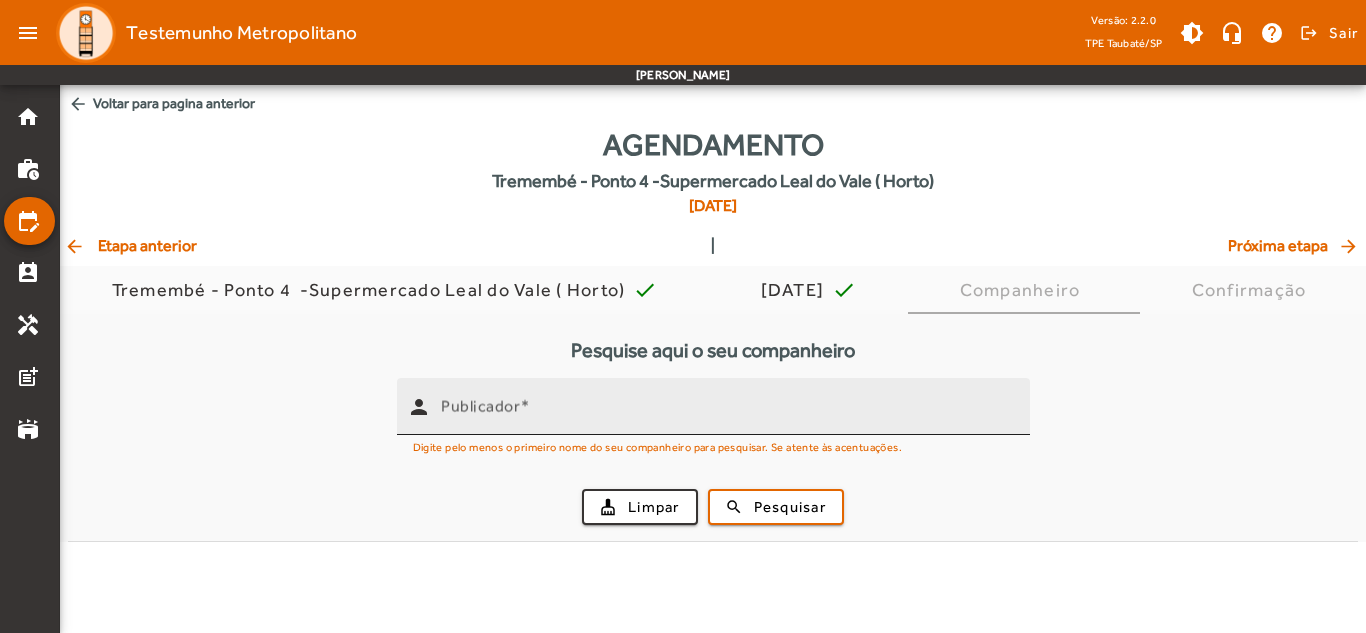 click on "Publicador" at bounding box center [480, 406] 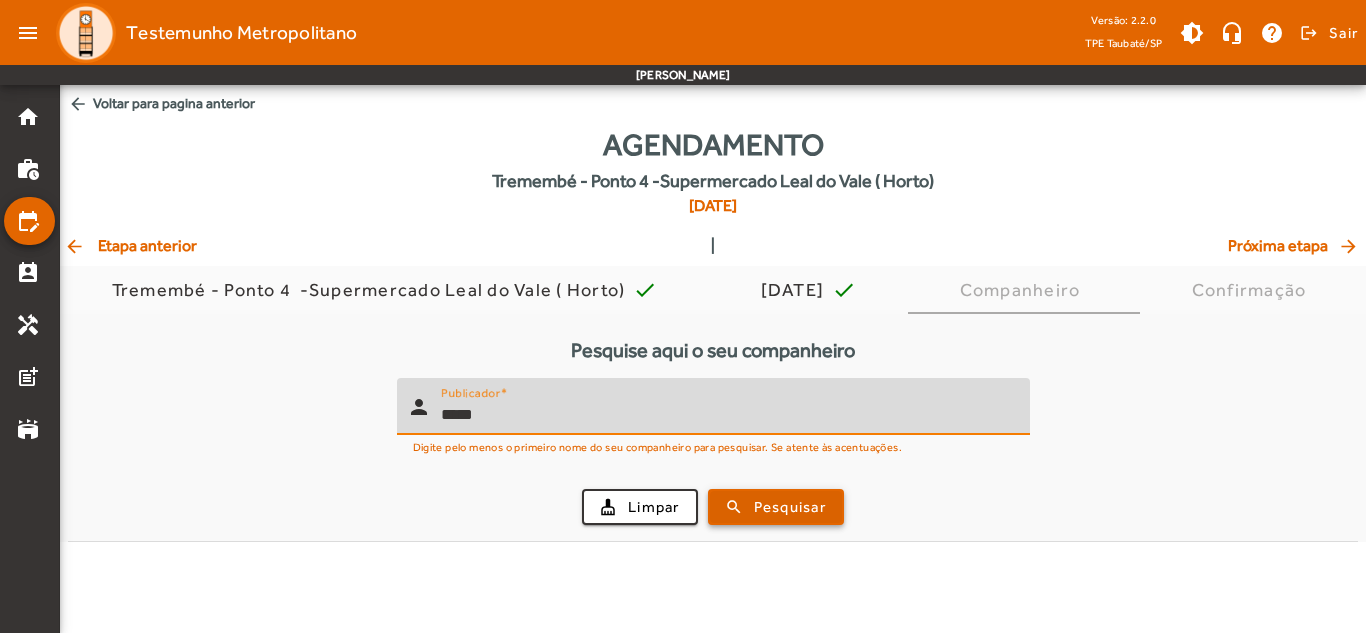 type on "*****" 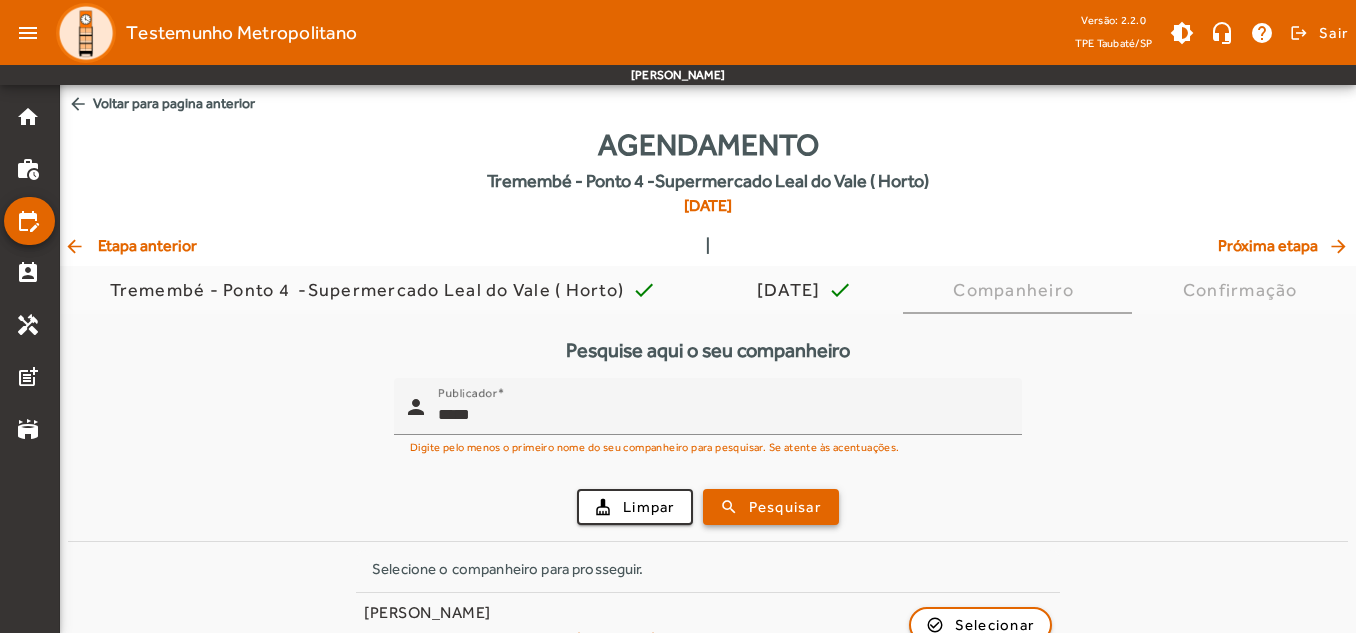 scroll, scrollTop: 100, scrollLeft: 0, axis: vertical 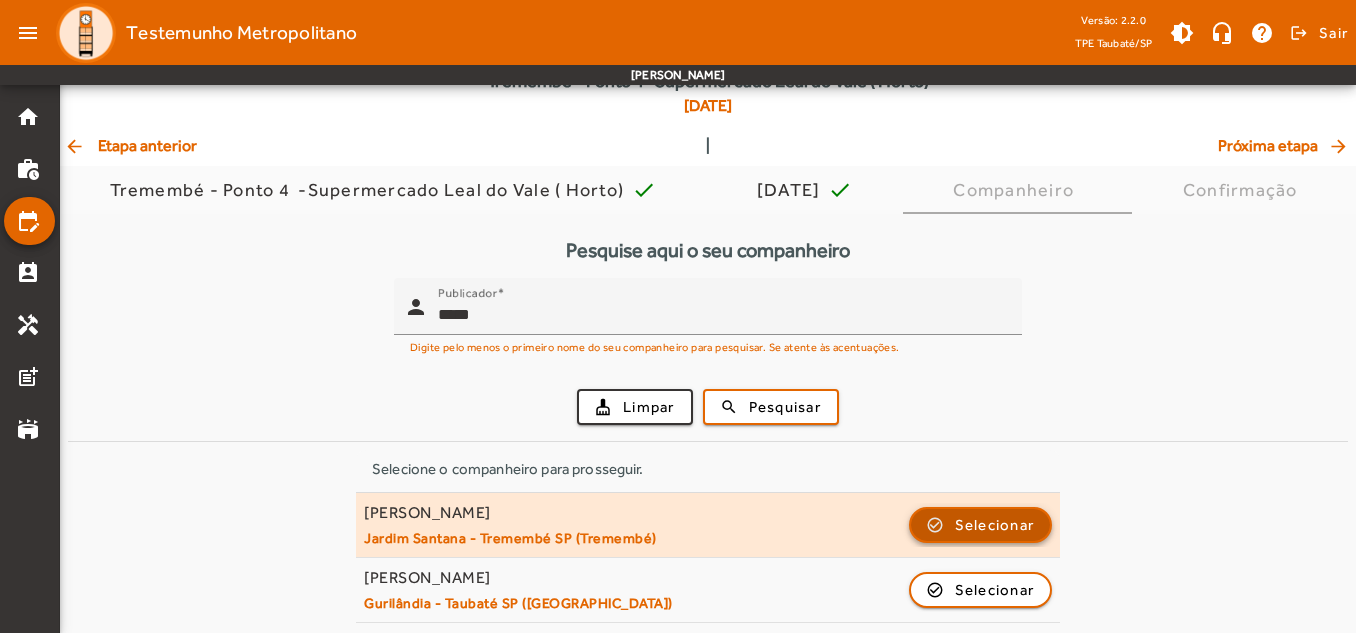 click on "Selecionar" 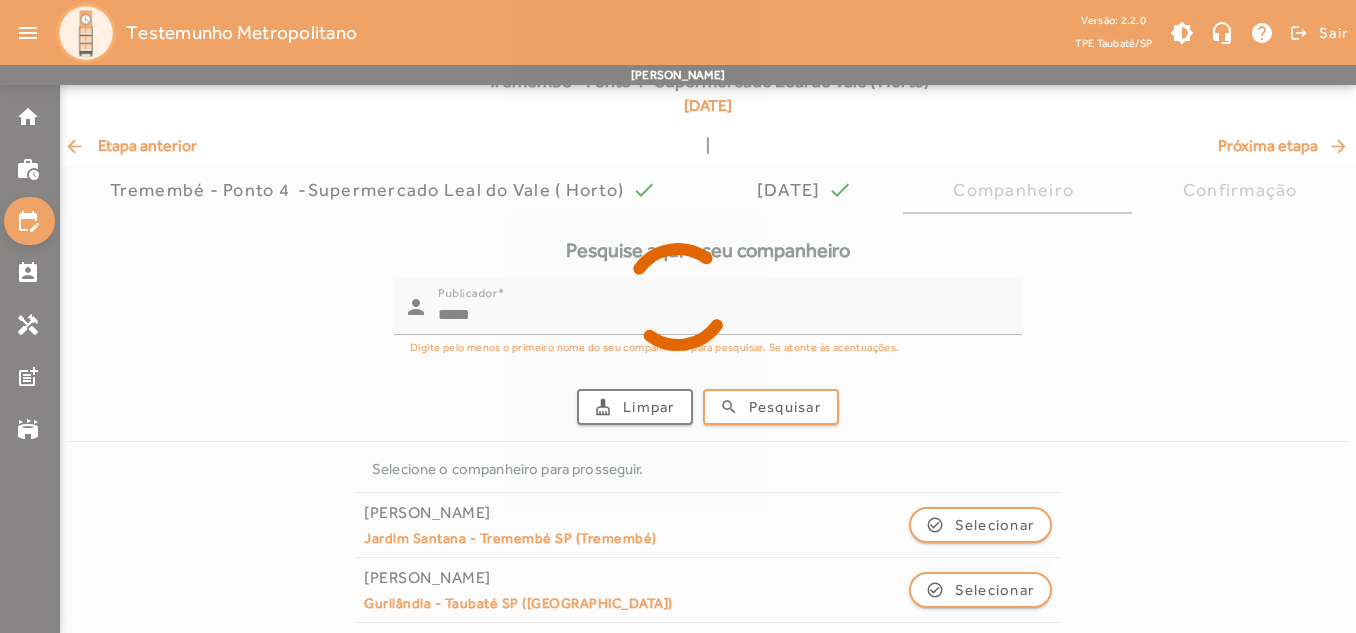 scroll, scrollTop: 0, scrollLeft: 0, axis: both 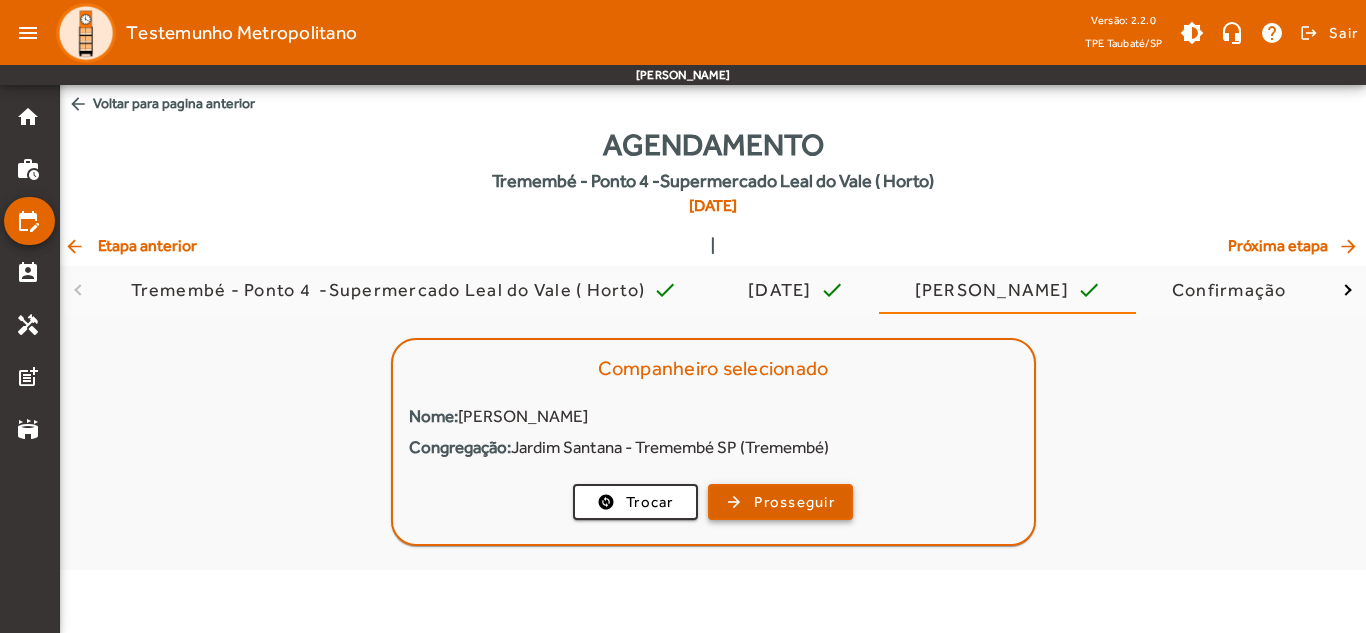 click on "Prosseguir" 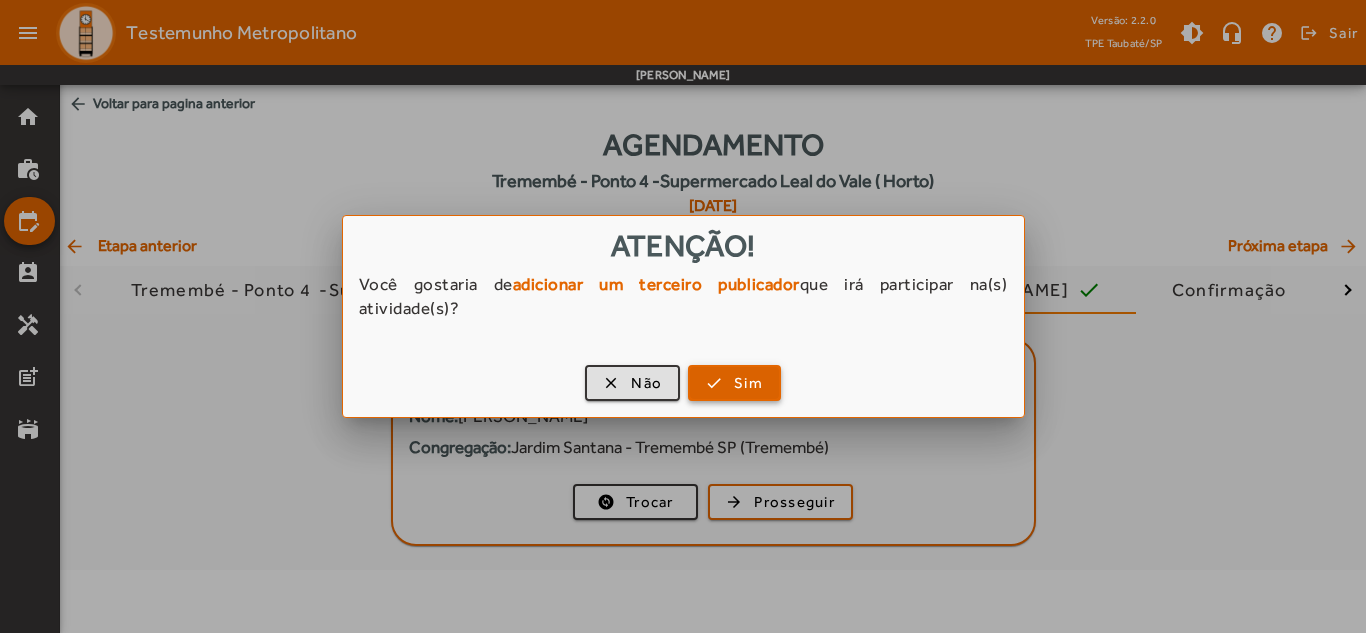click on "Sim" at bounding box center (748, 383) 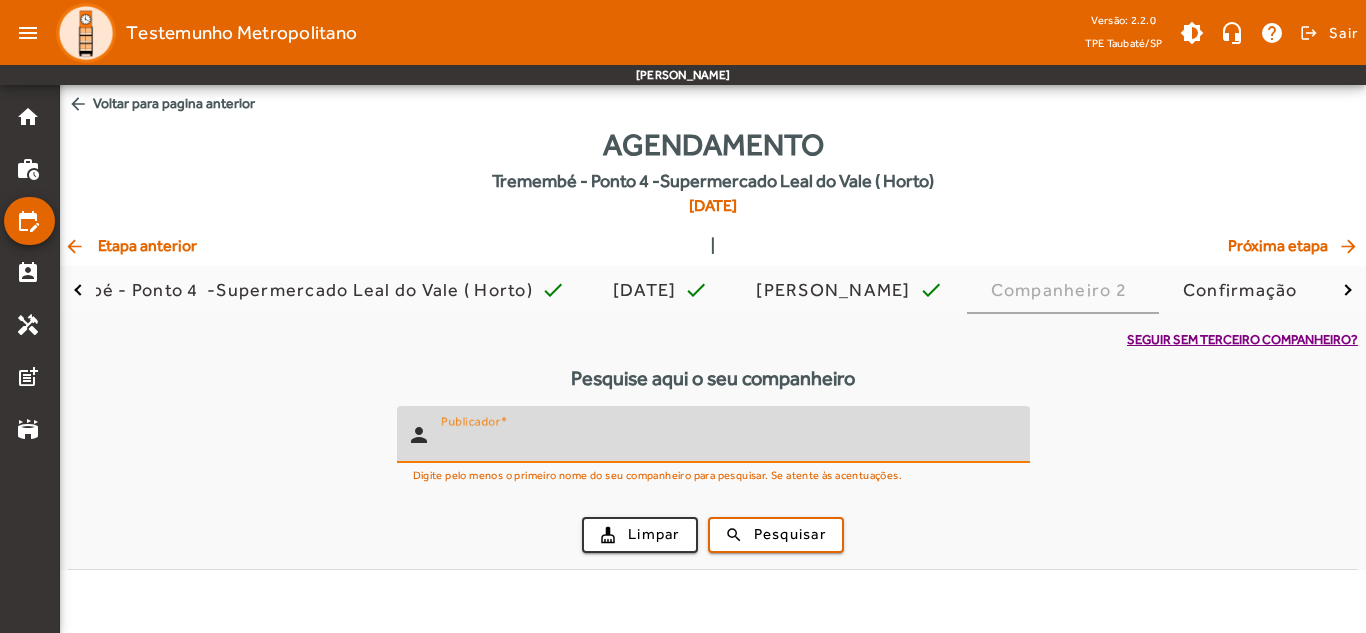 click on "Publicador" at bounding box center [727, 443] 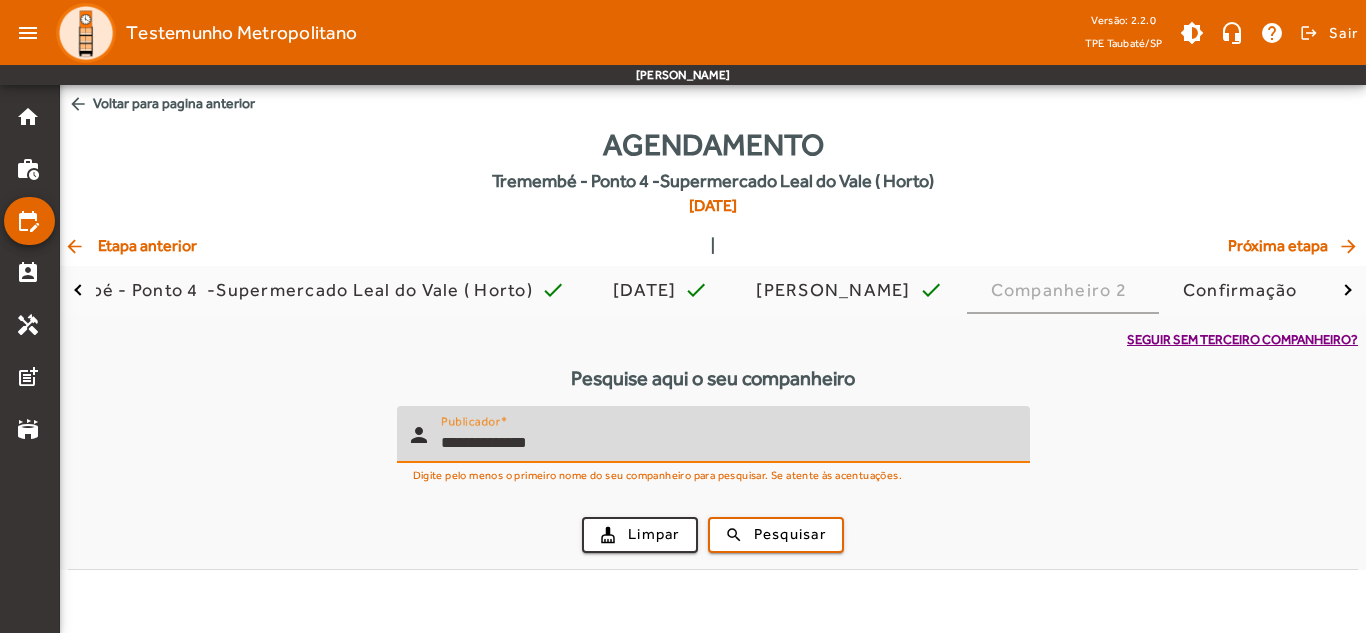 type on "**********" 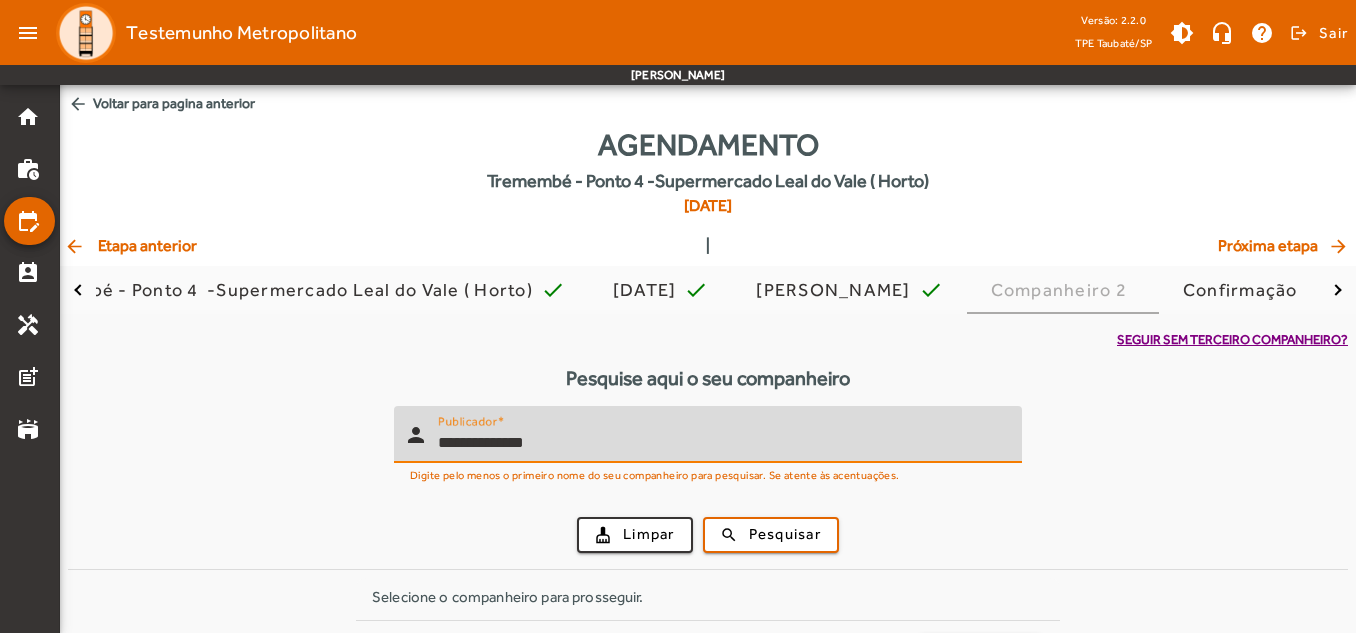 scroll, scrollTop: 67, scrollLeft: 0, axis: vertical 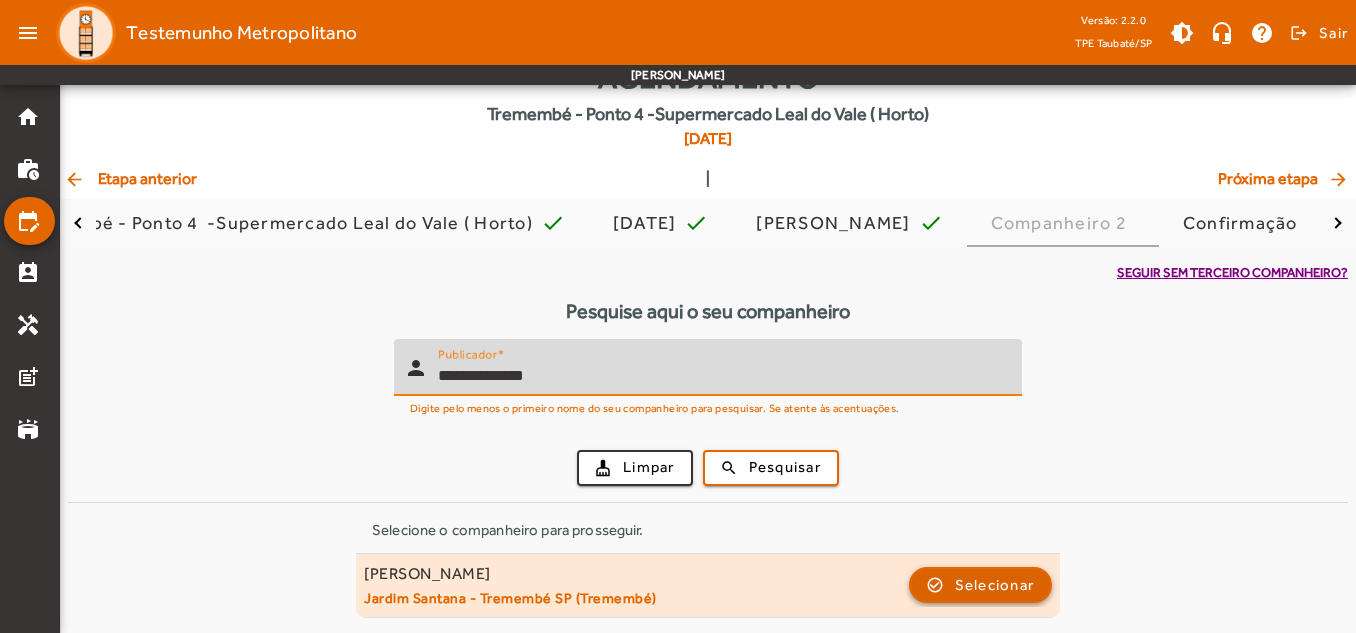 click on "Selecionar" 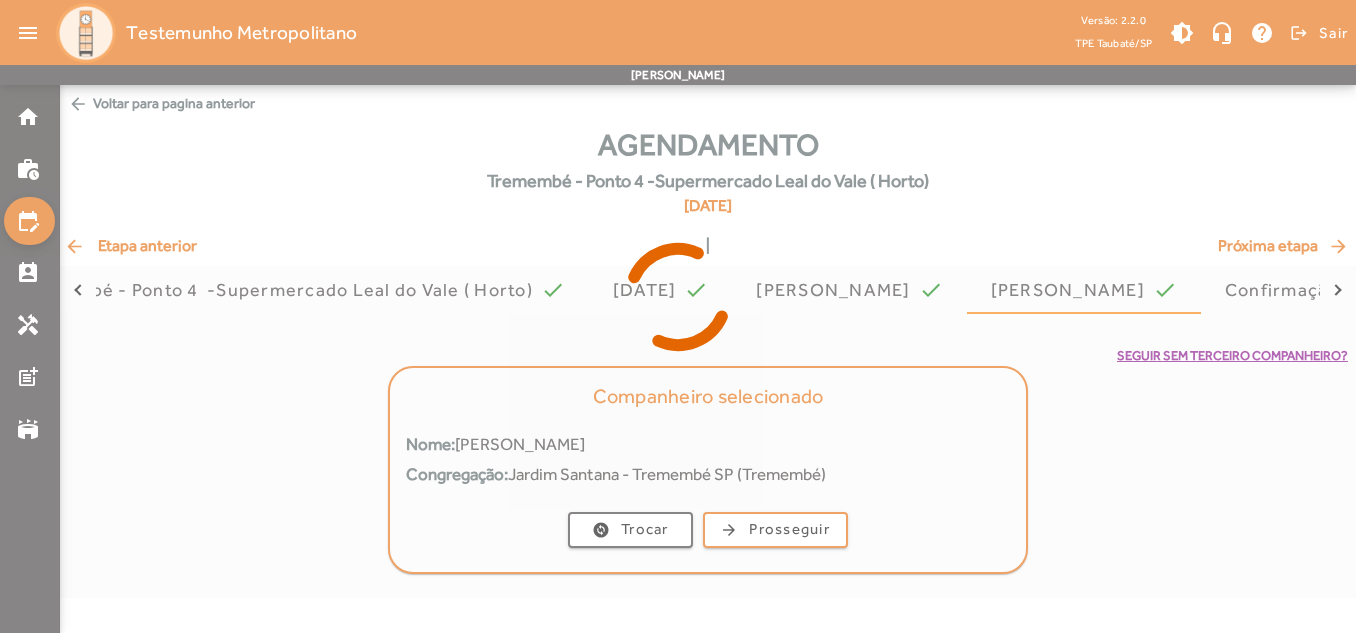 scroll, scrollTop: 0, scrollLeft: 0, axis: both 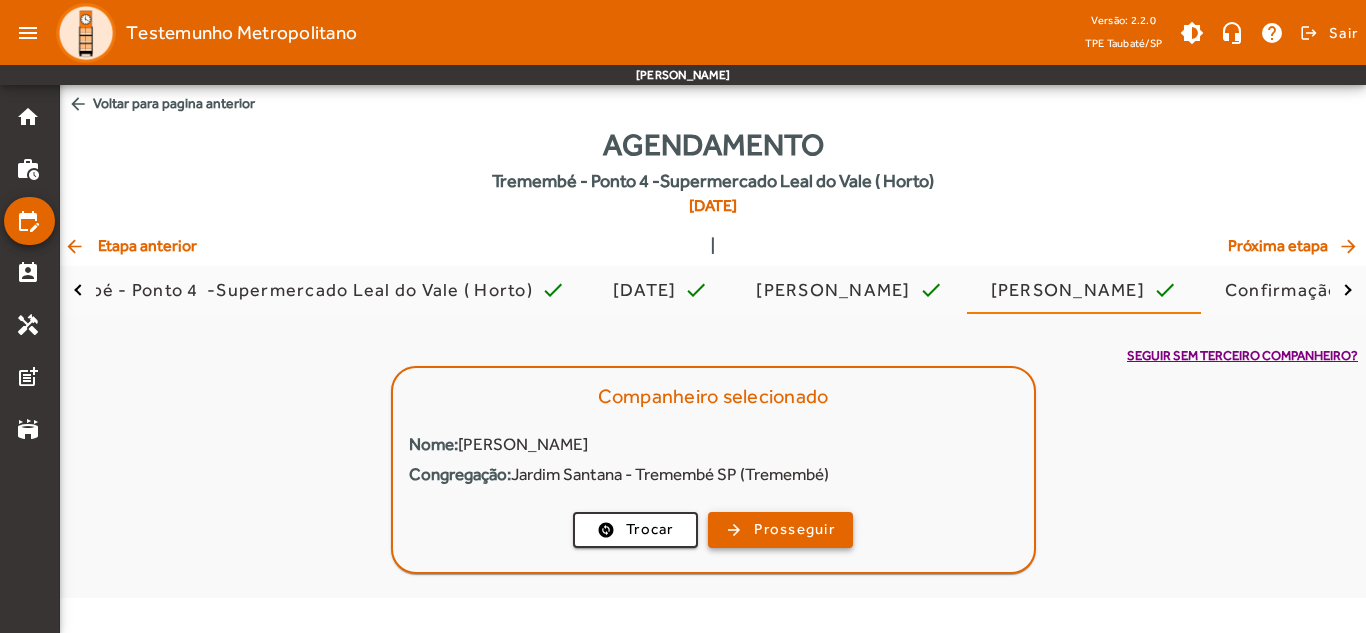 click on "Prosseguir" 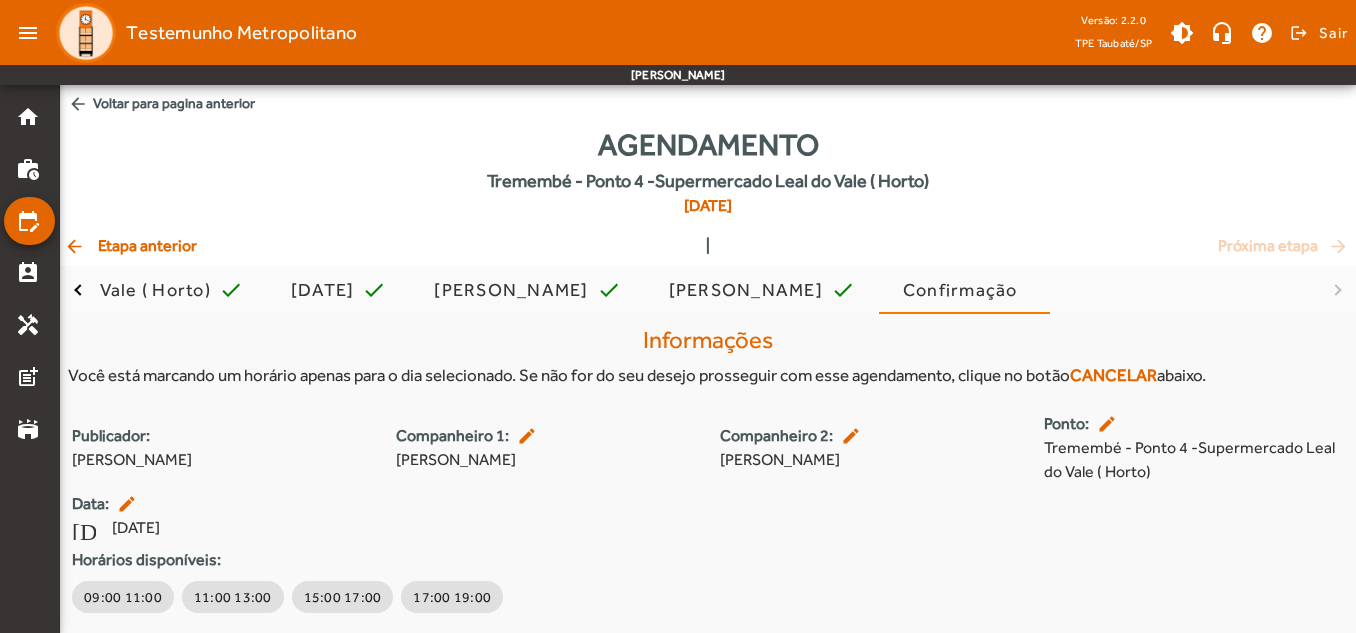 scroll, scrollTop: 60, scrollLeft: 0, axis: vertical 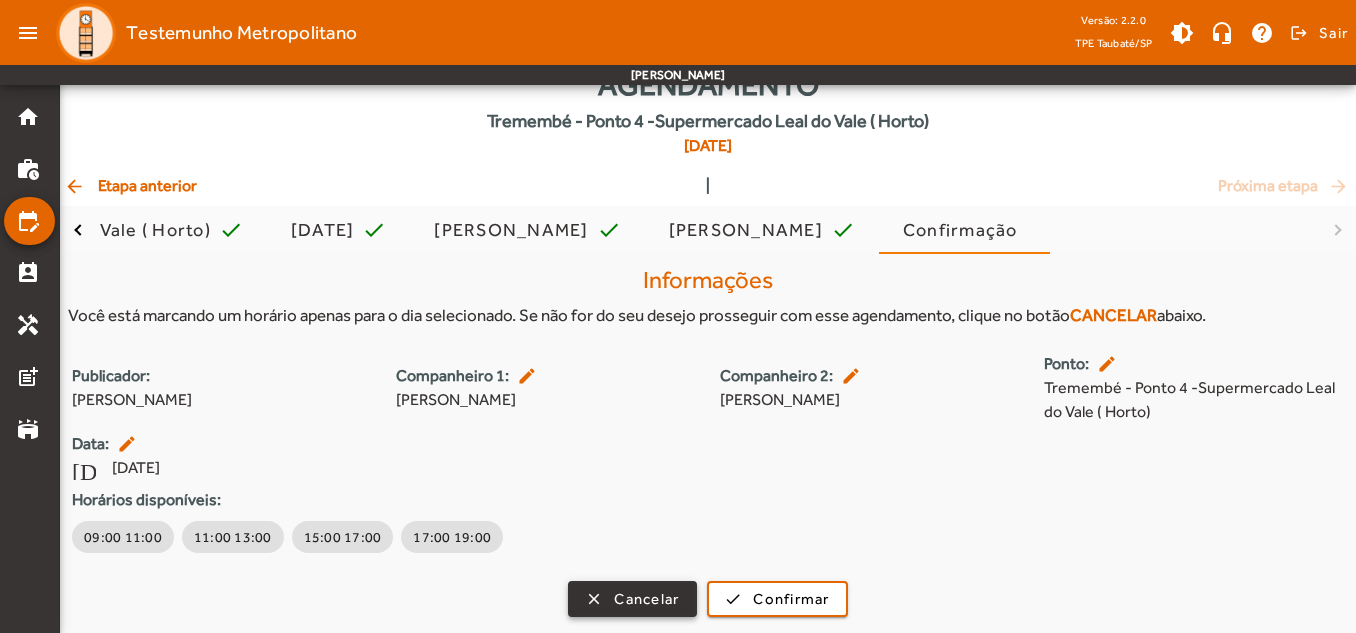 click on "Cancelar" at bounding box center [646, 599] 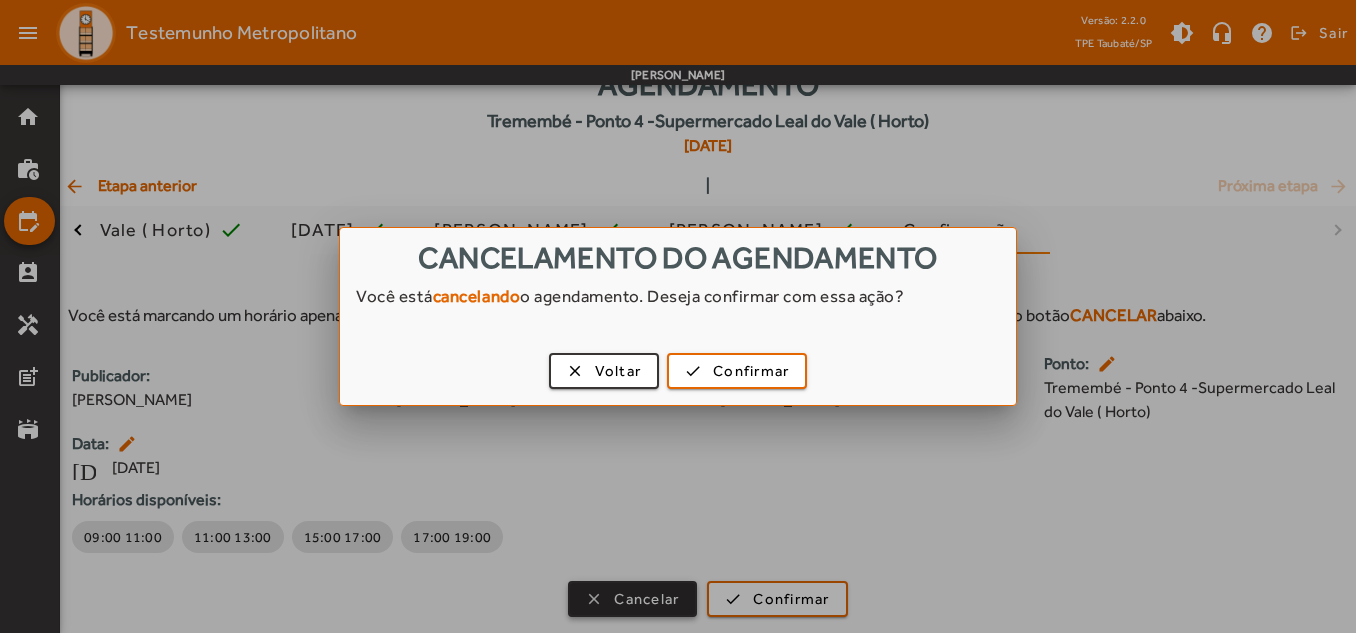 scroll, scrollTop: 0, scrollLeft: 0, axis: both 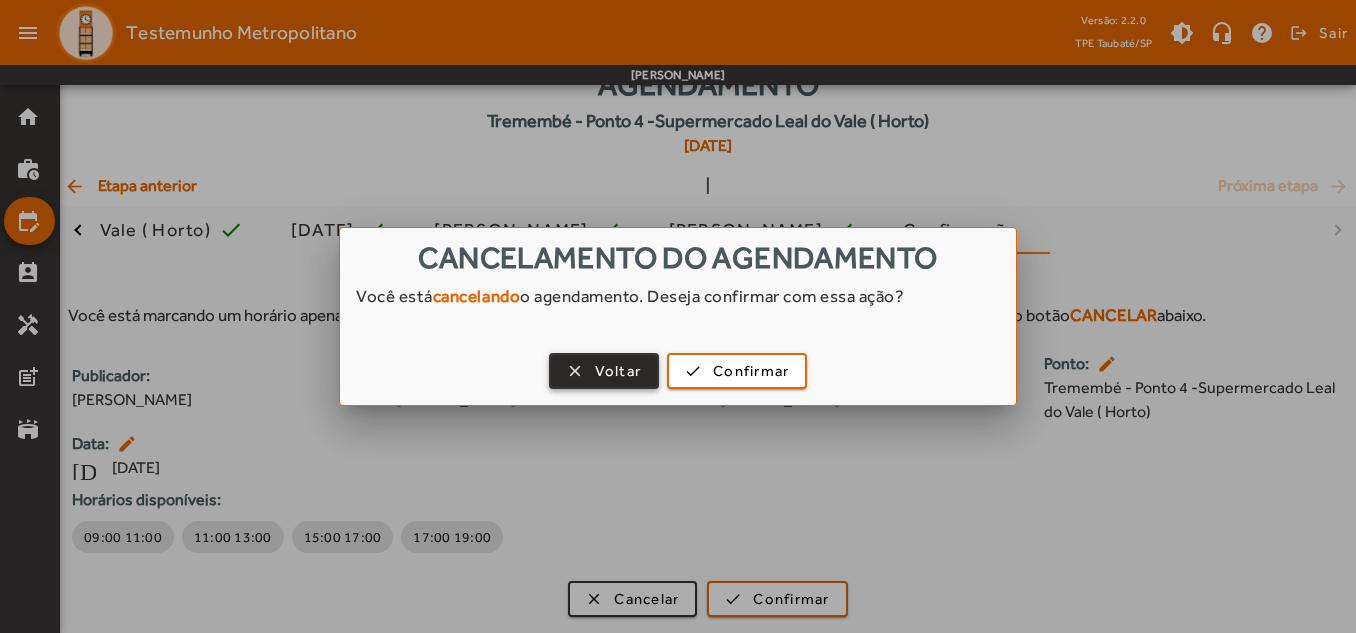 click on "Voltar" at bounding box center (618, 371) 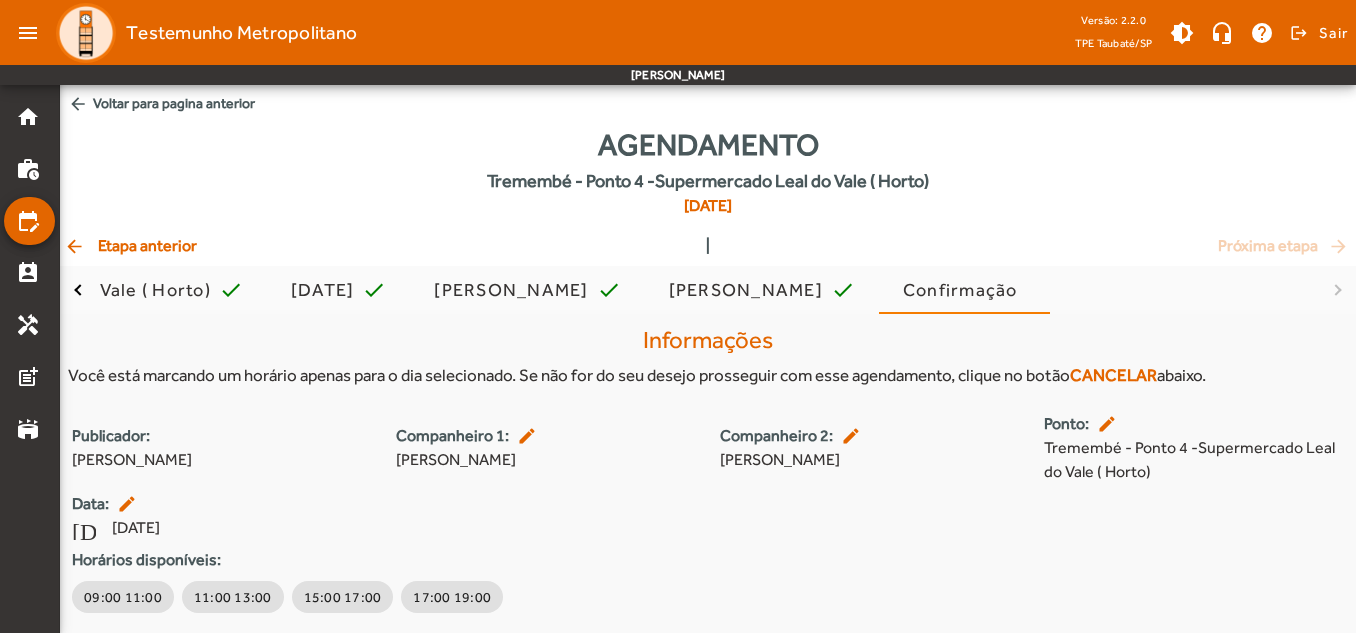 scroll, scrollTop: 60, scrollLeft: 0, axis: vertical 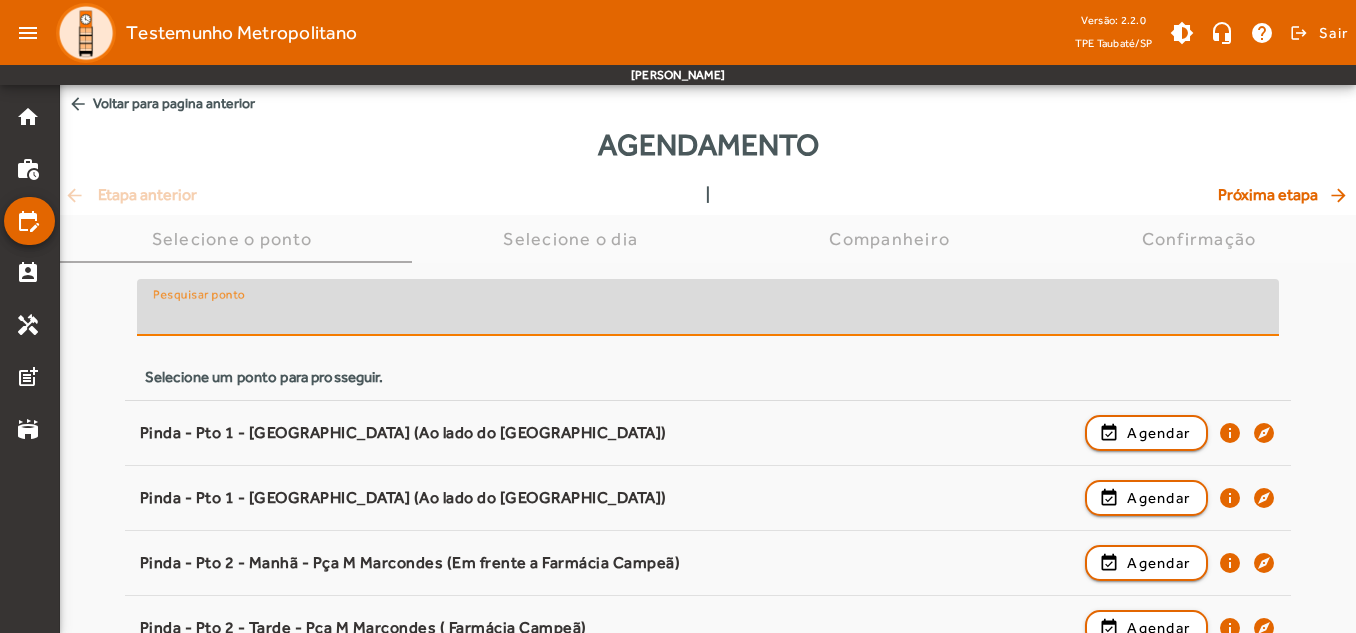 click on "Pesquisar ponto" at bounding box center (708, 316) 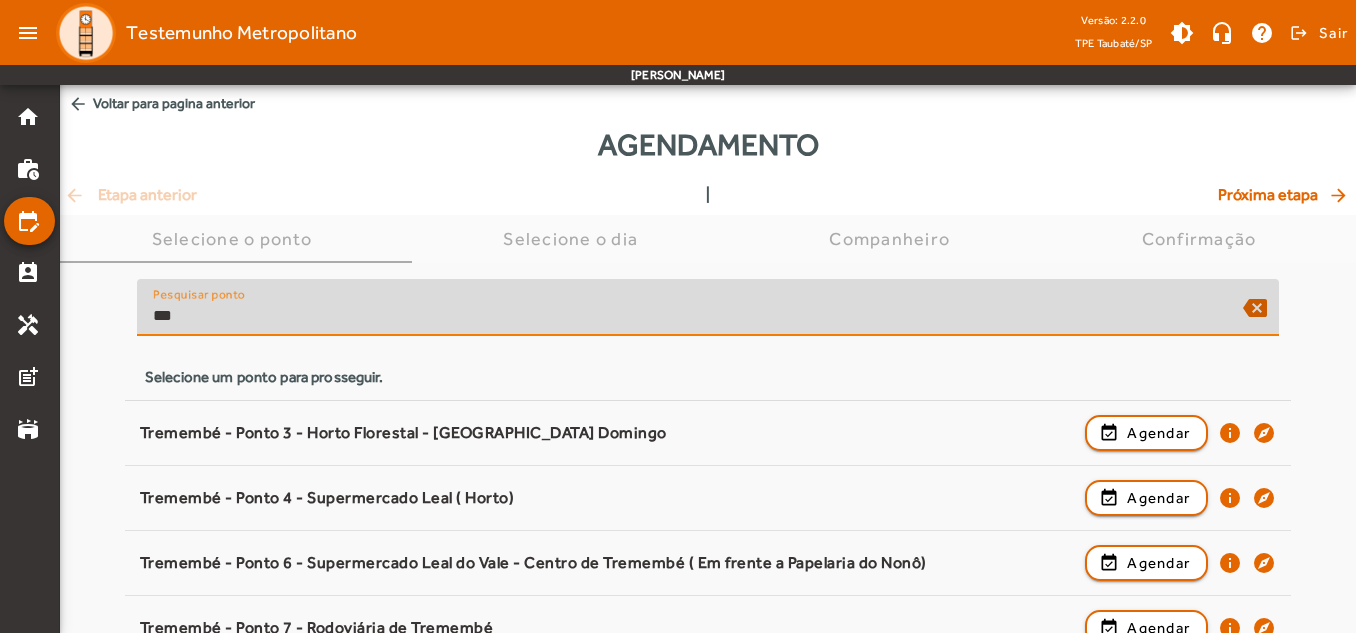 scroll, scrollTop: 27, scrollLeft: 0, axis: vertical 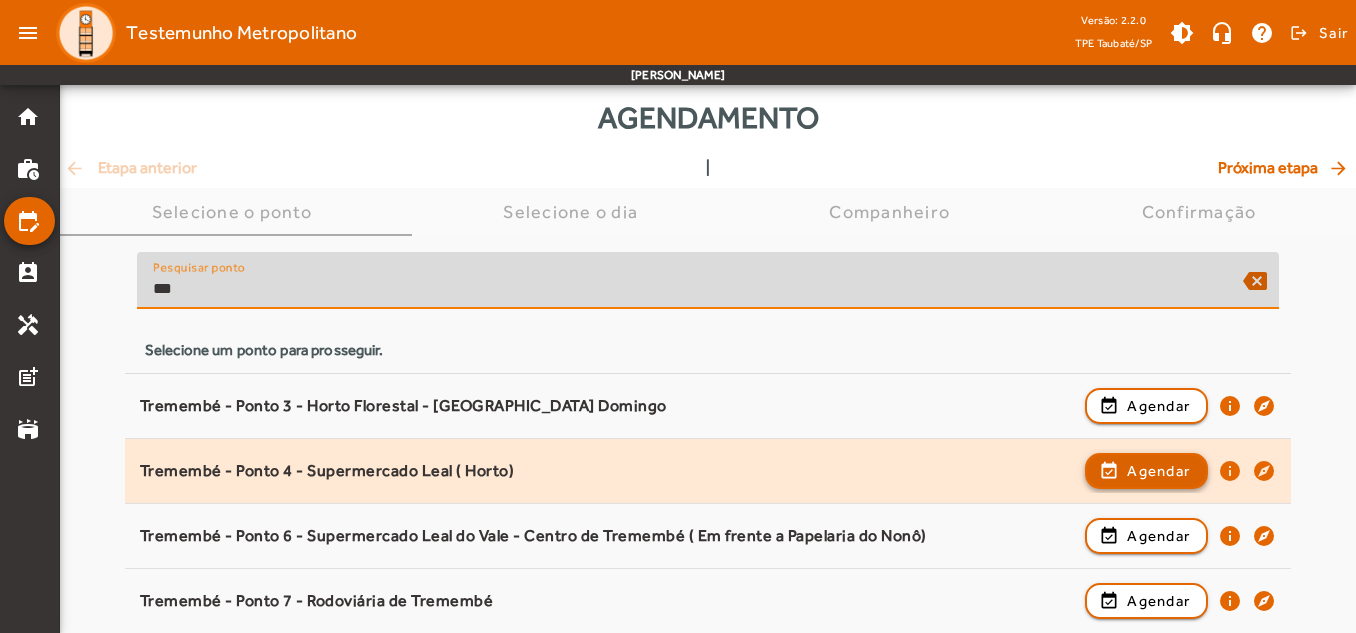type on "***" 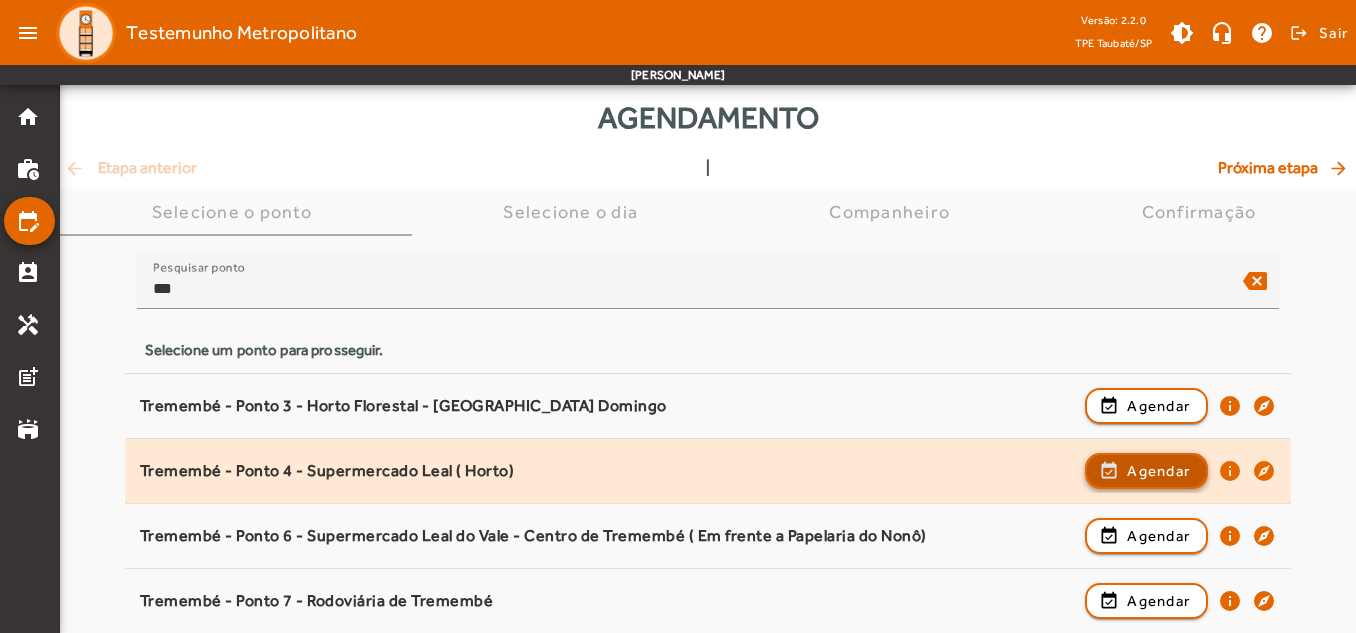 click on "Agendar" 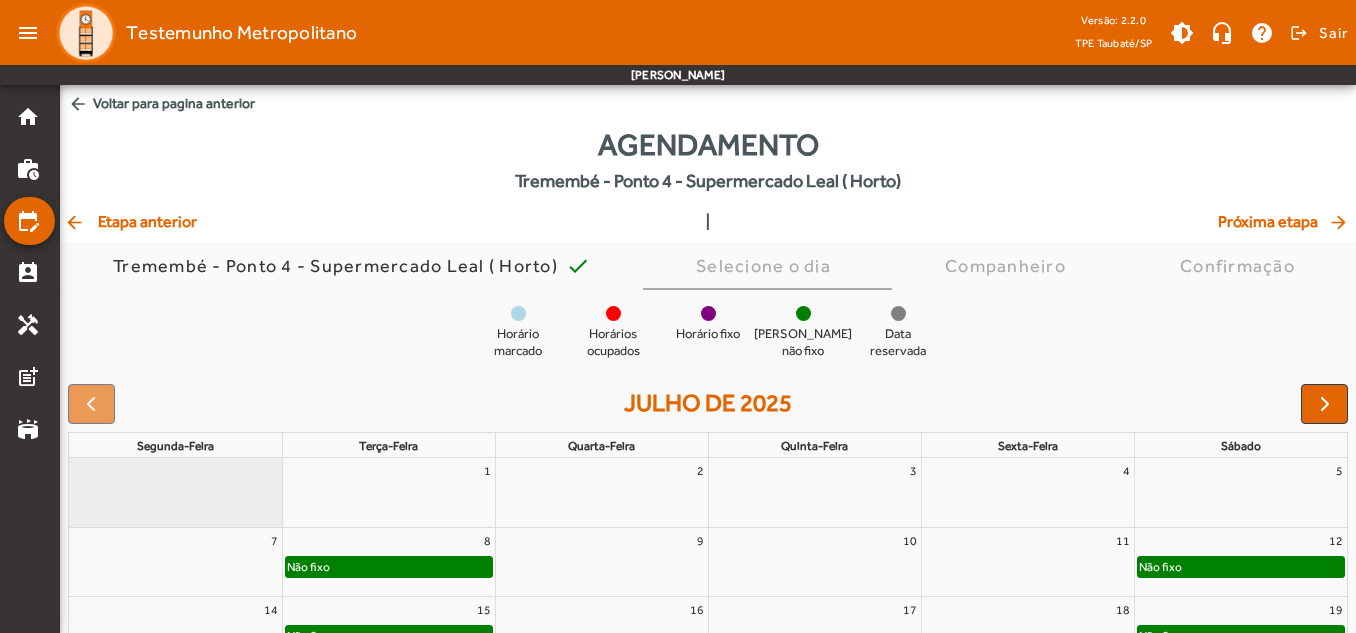 scroll, scrollTop: 200, scrollLeft: 0, axis: vertical 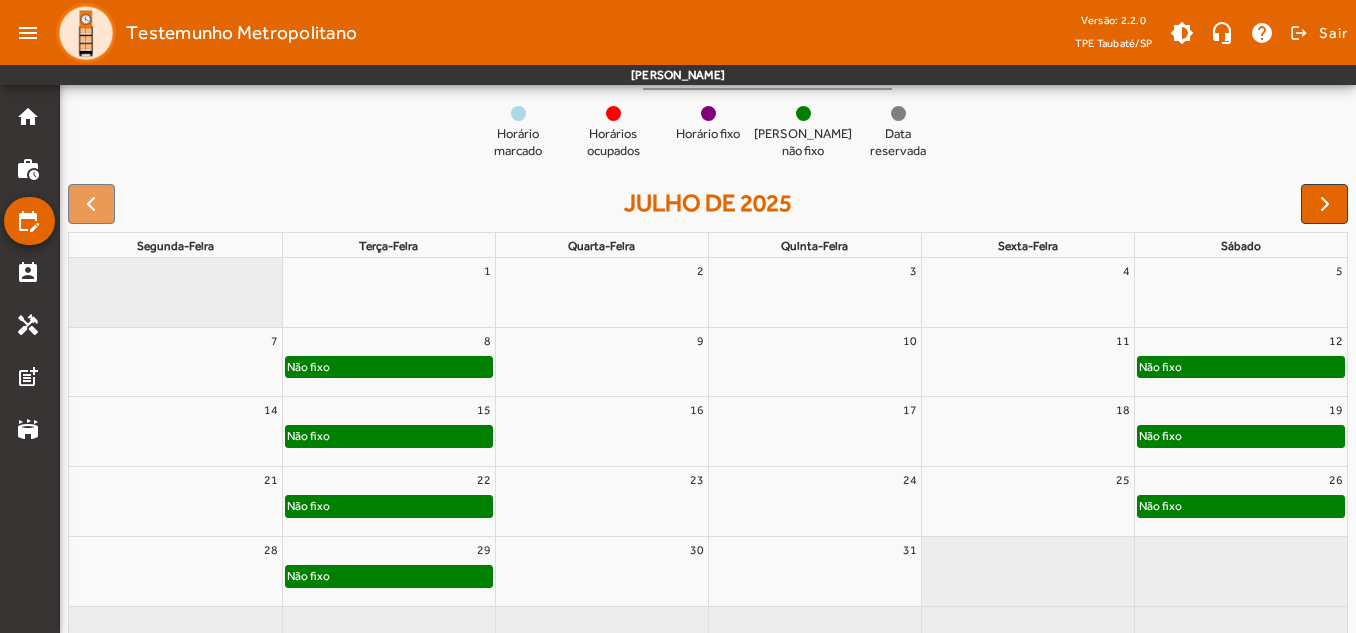 click on "Não fixo" 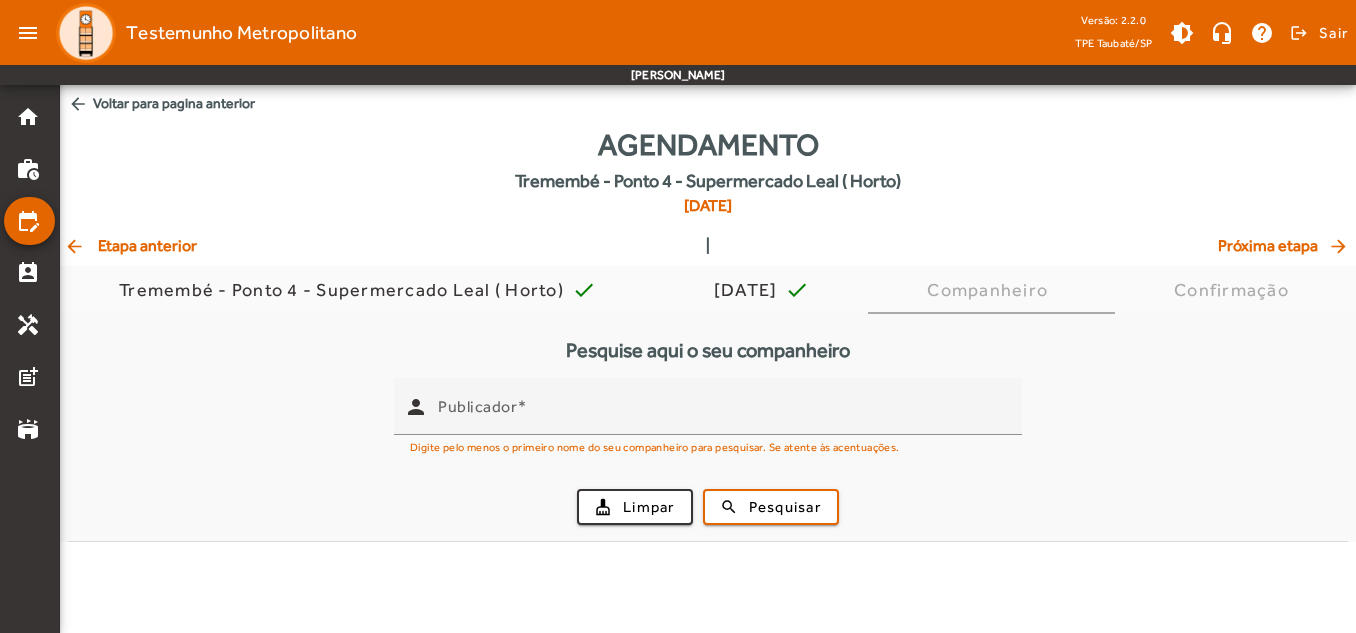 scroll, scrollTop: 0, scrollLeft: 0, axis: both 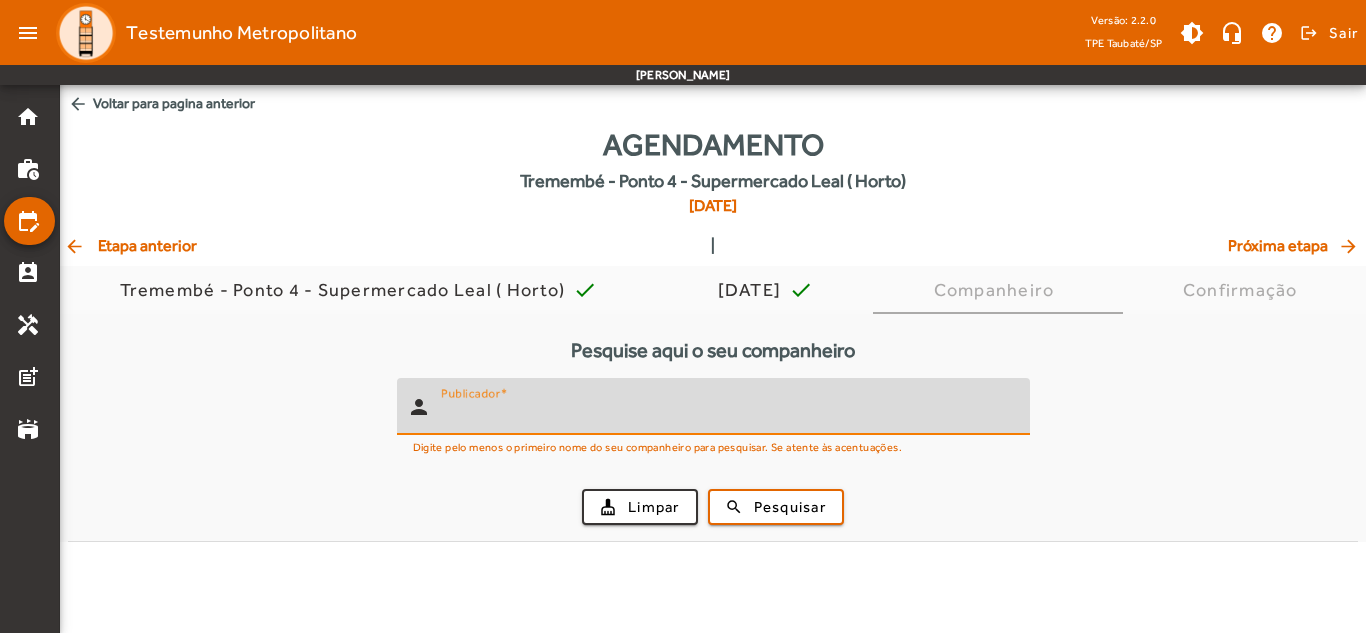 click on "Publicador" at bounding box center (727, 415) 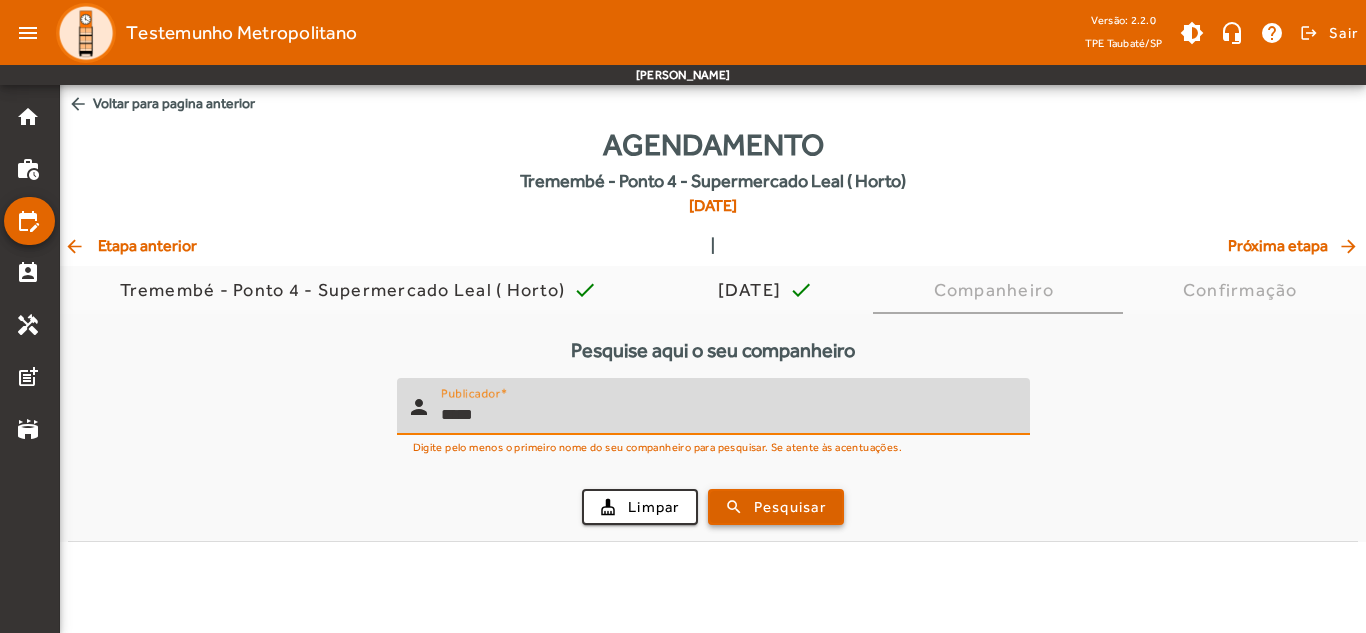 type on "*****" 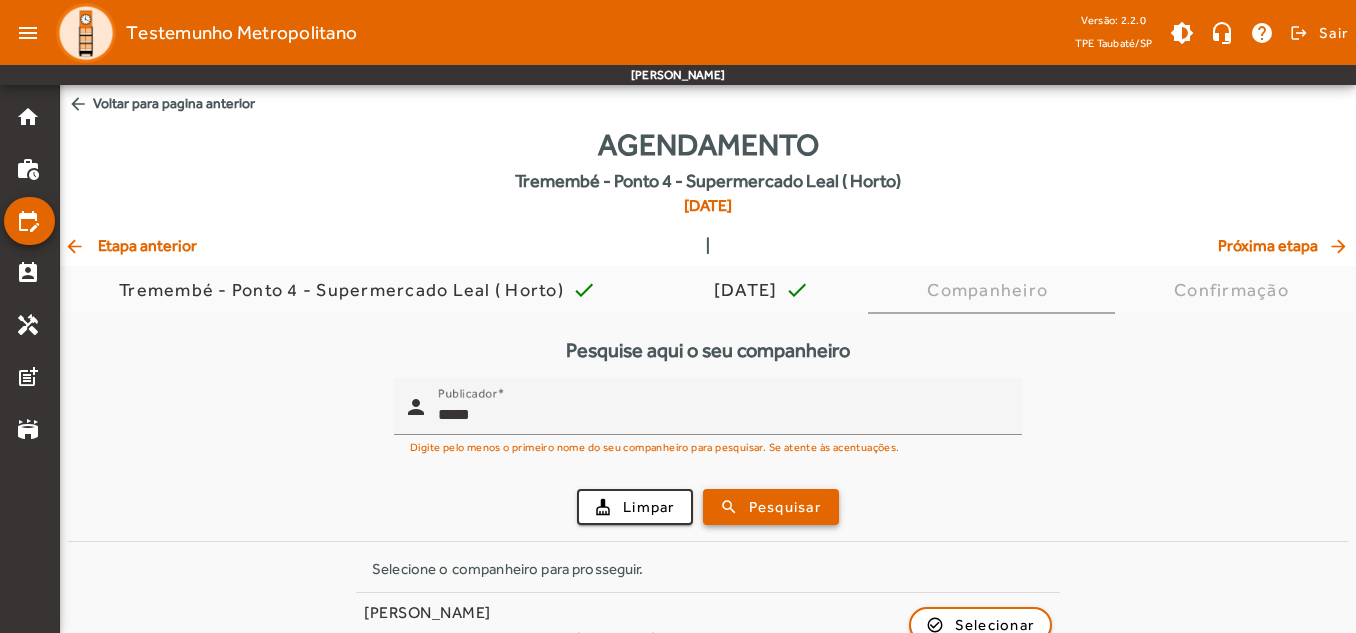 scroll, scrollTop: 100, scrollLeft: 0, axis: vertical 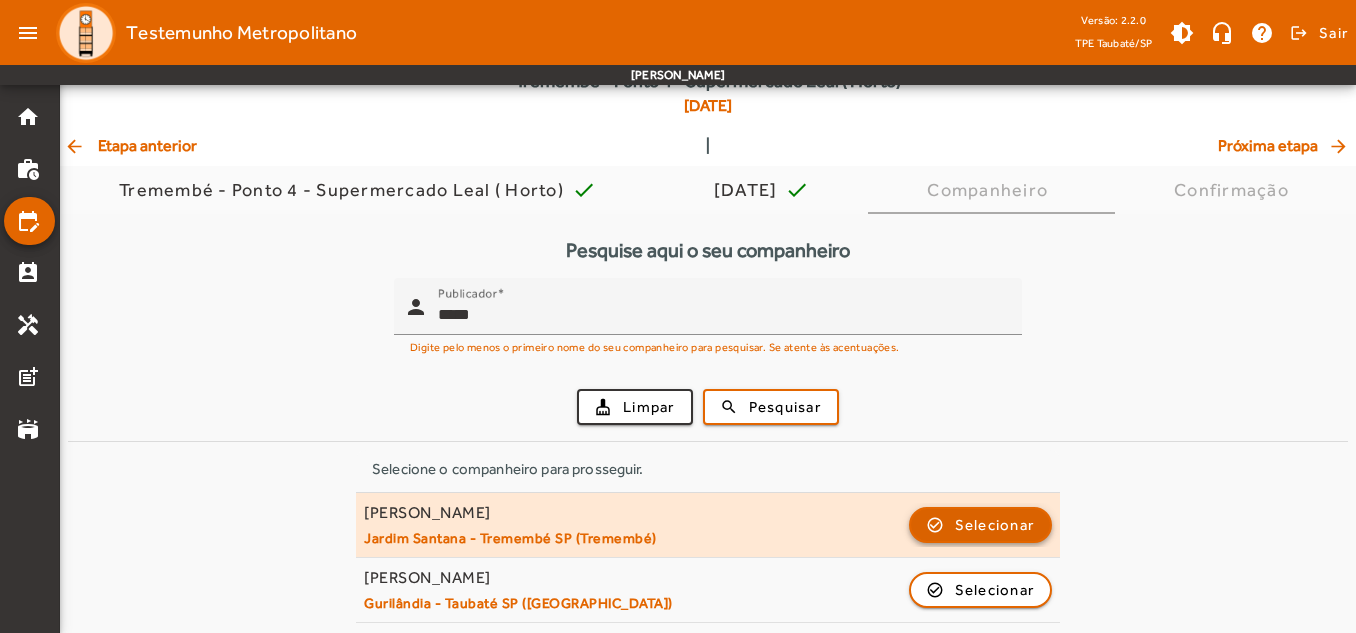 click on "Selecionar" at bounding box center [995, 590] 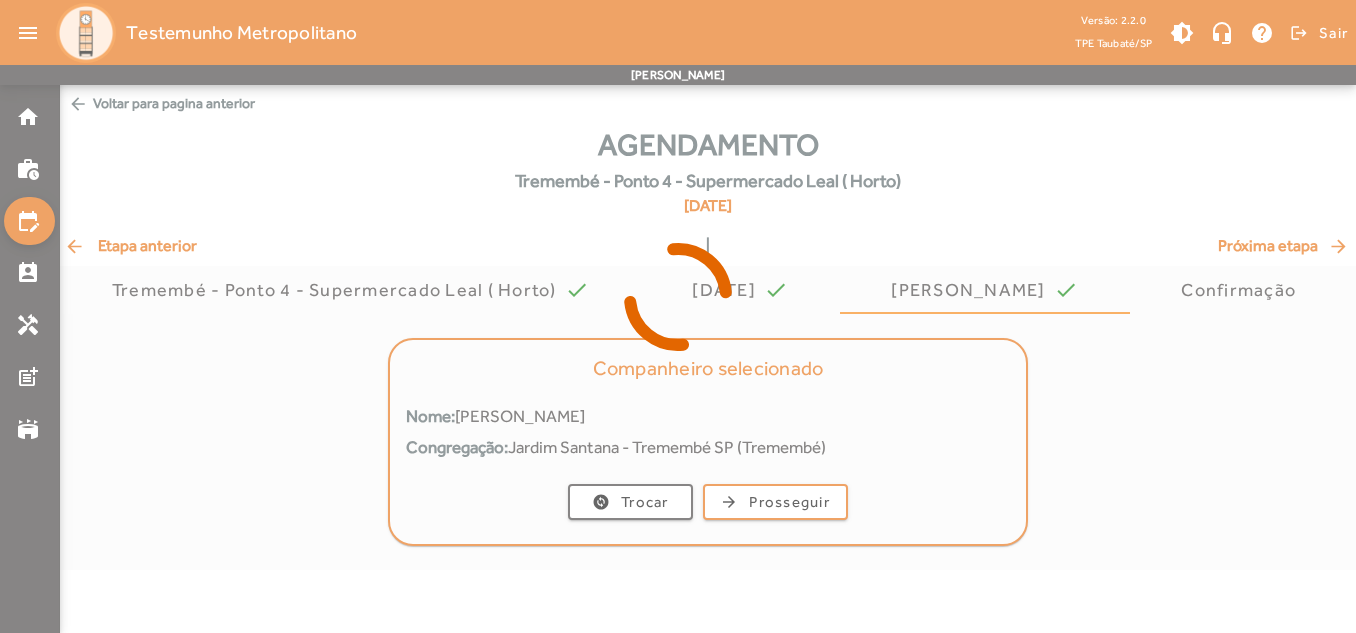 scroll, scrollTop: 0, scrollLeft: 0, axis: both 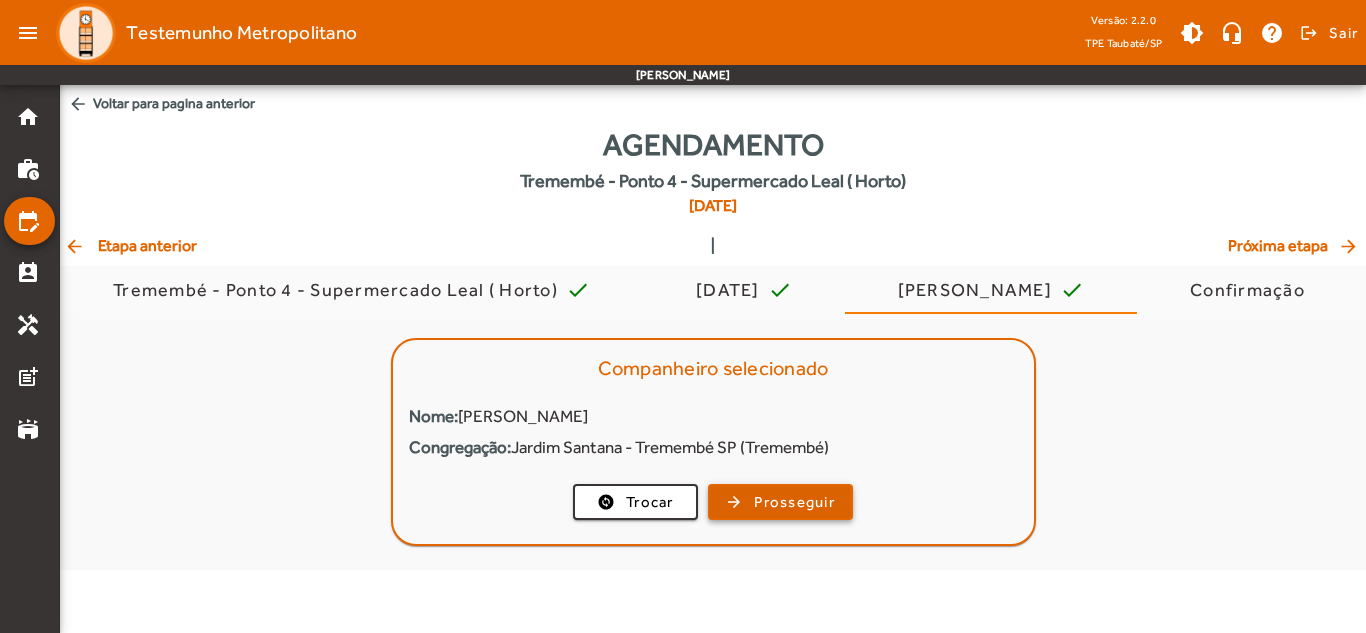 click on "Prosseguir" 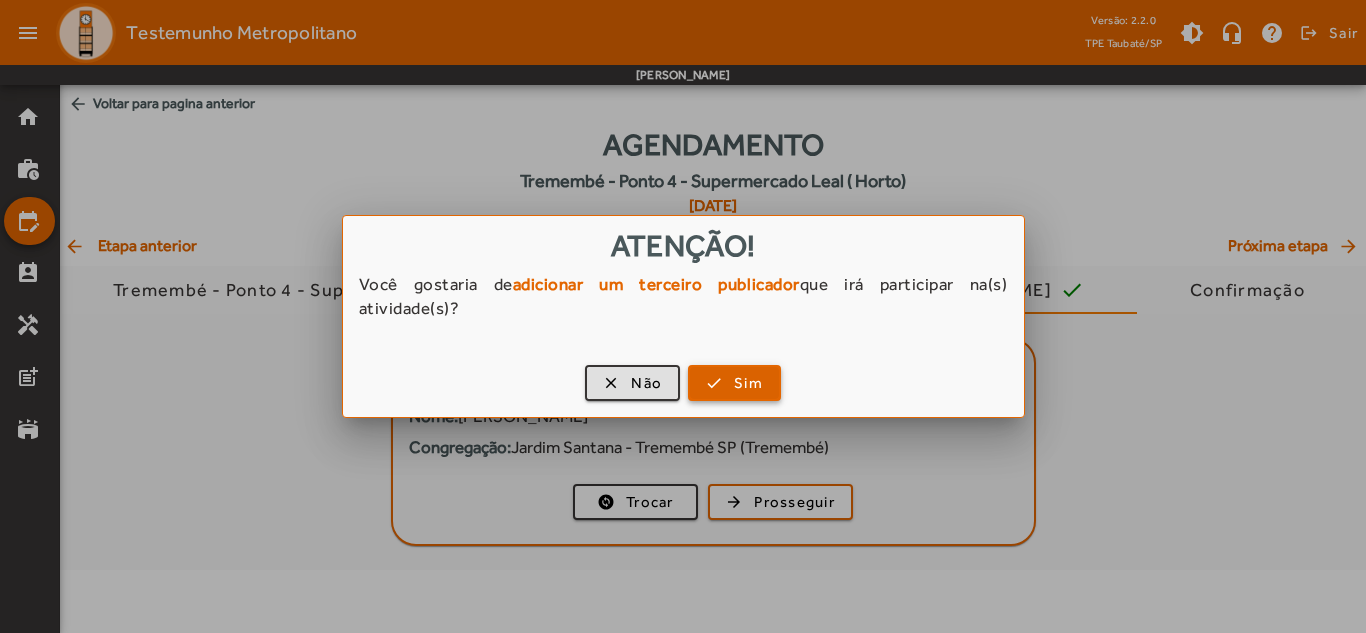click at bounding box center [734, 383] 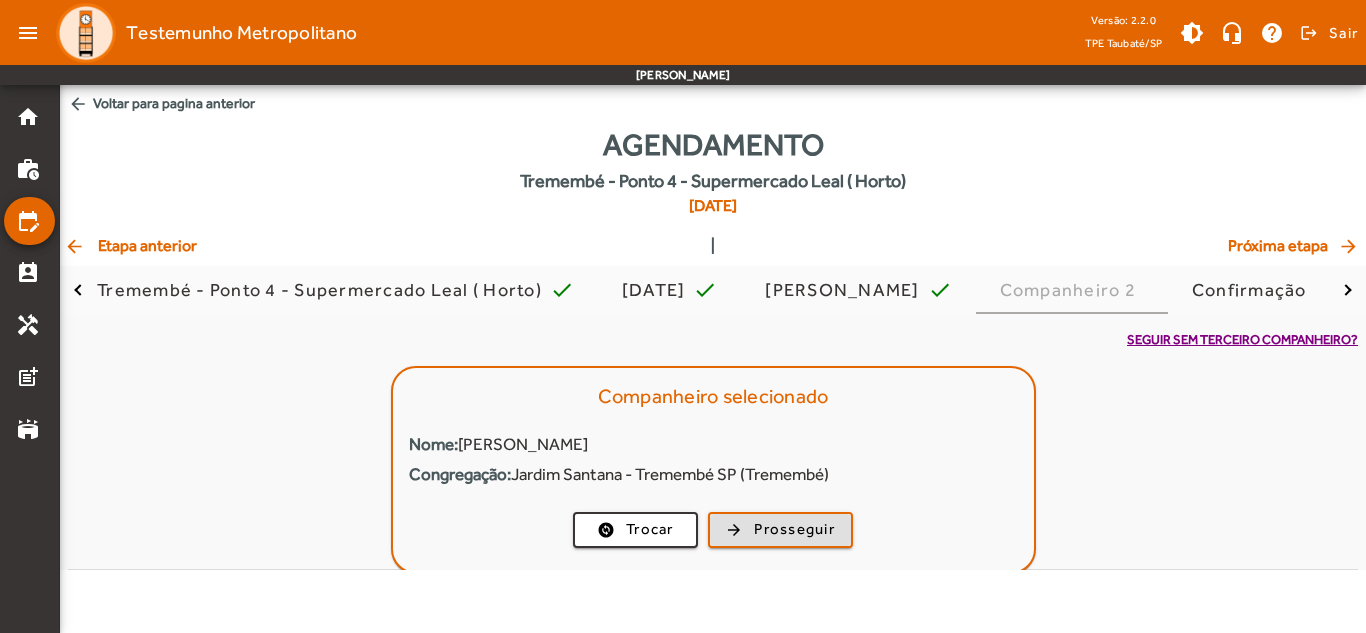click on "Publicador" at bounding box center [727, 443] 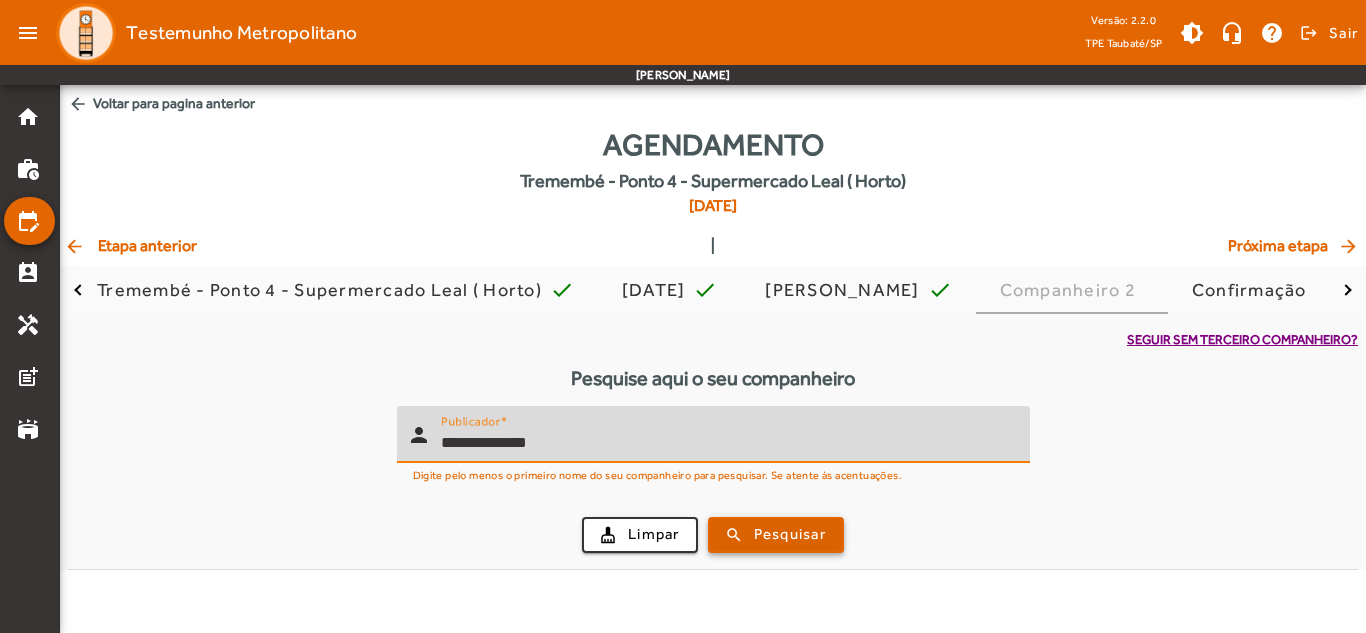 type on "**********" 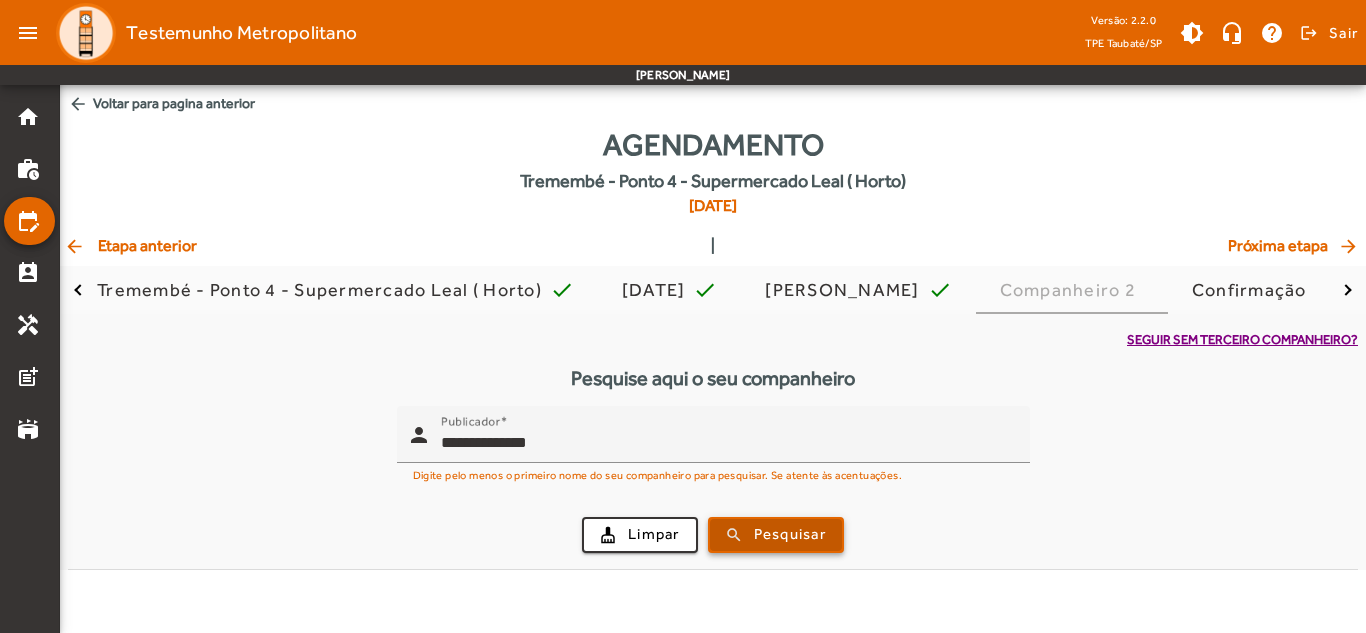 click on "Pesquisar" at bounding box center (790, 534) 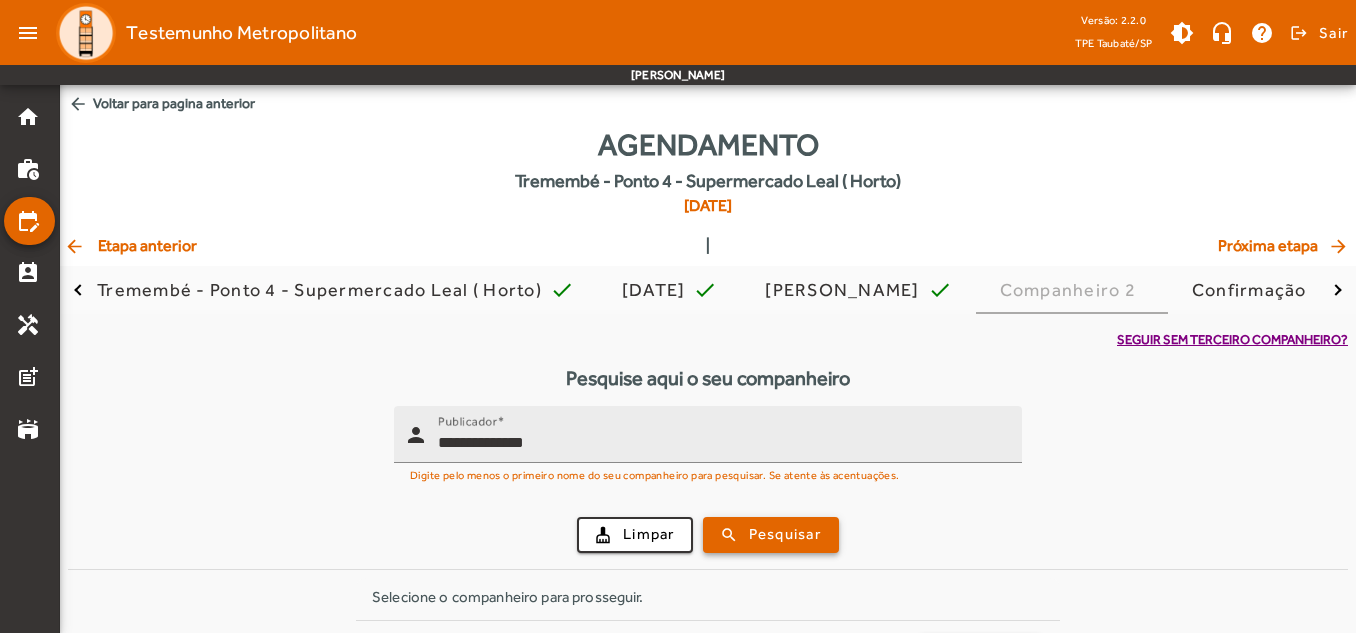 scroll, scrollTop: 67, scrollLeft: 0, axis: vertical 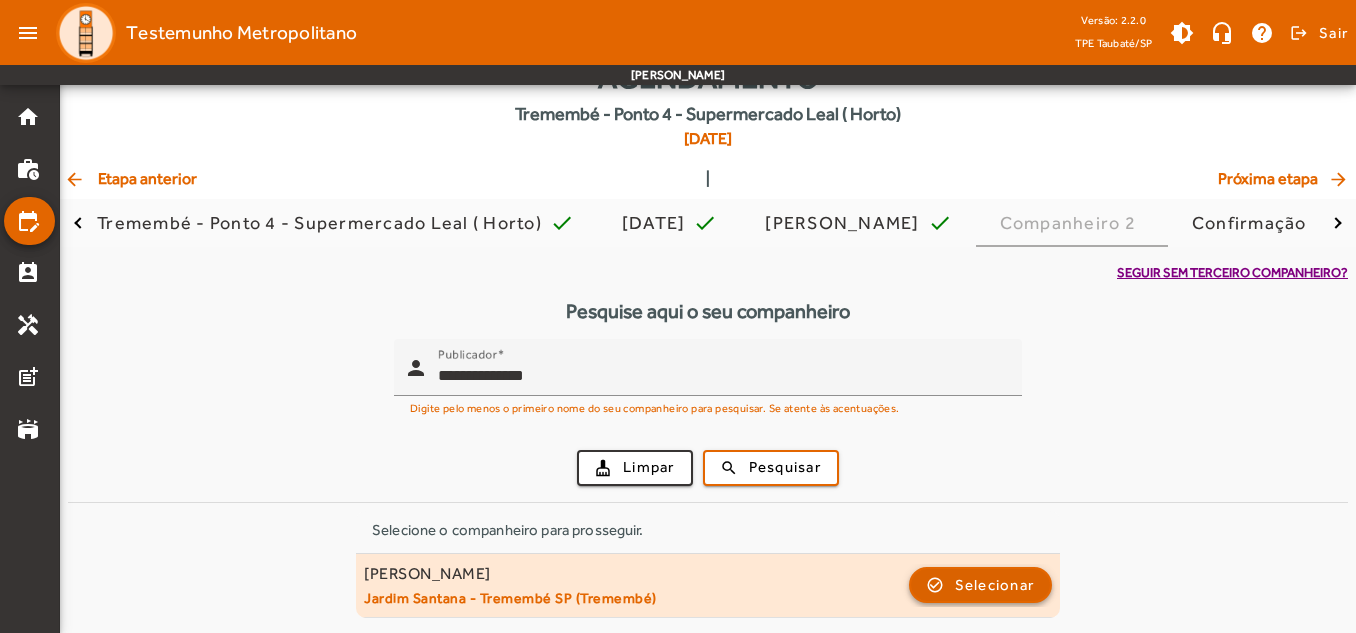 click on "Selecionar" 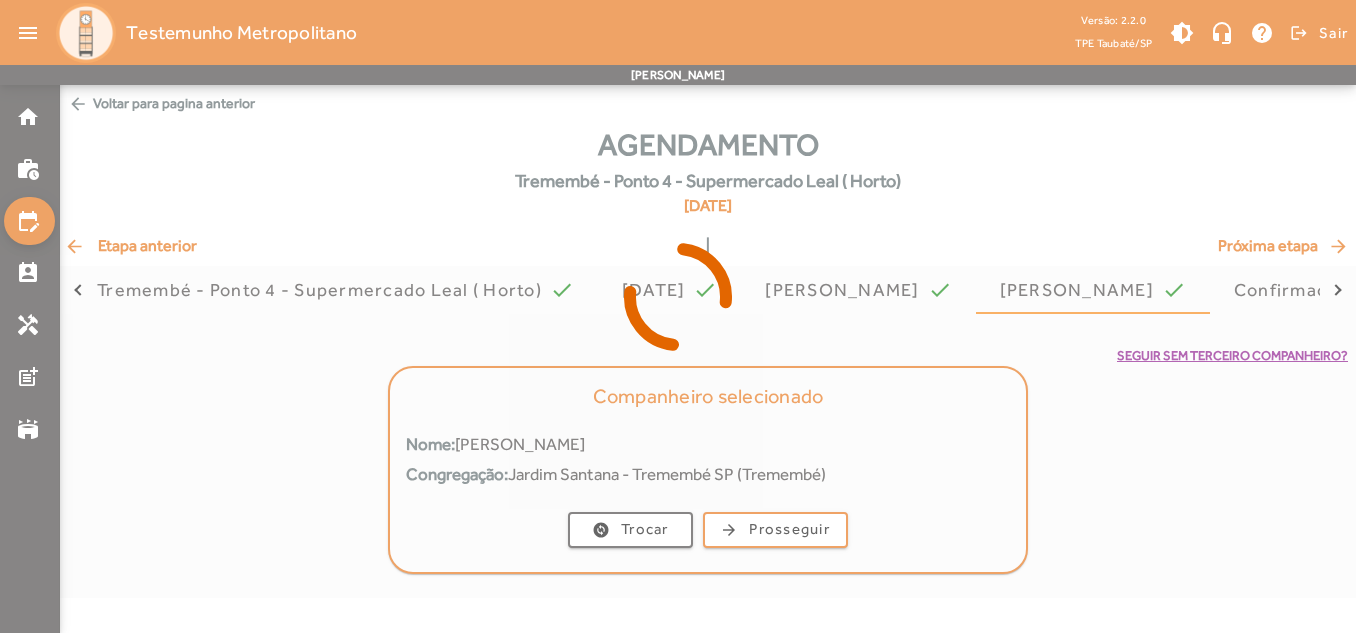 scroll, scrollTop: 0, scrollLeft: 0, axis: both 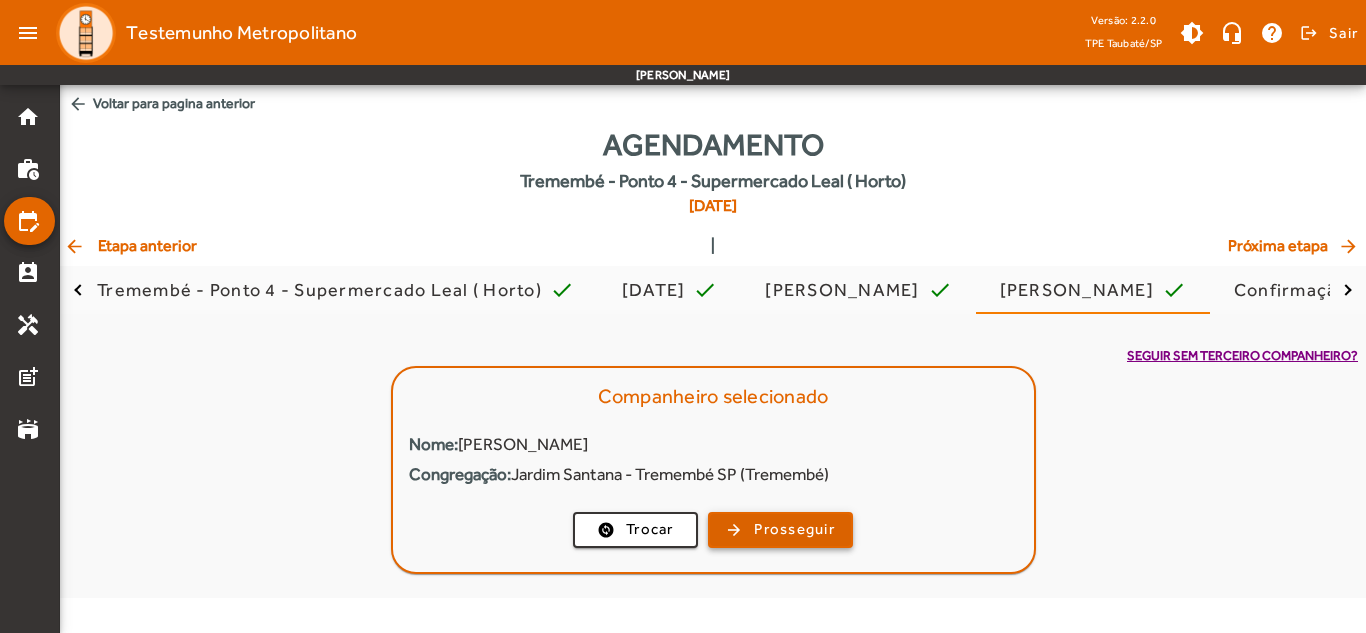 click on "Prosseguir" 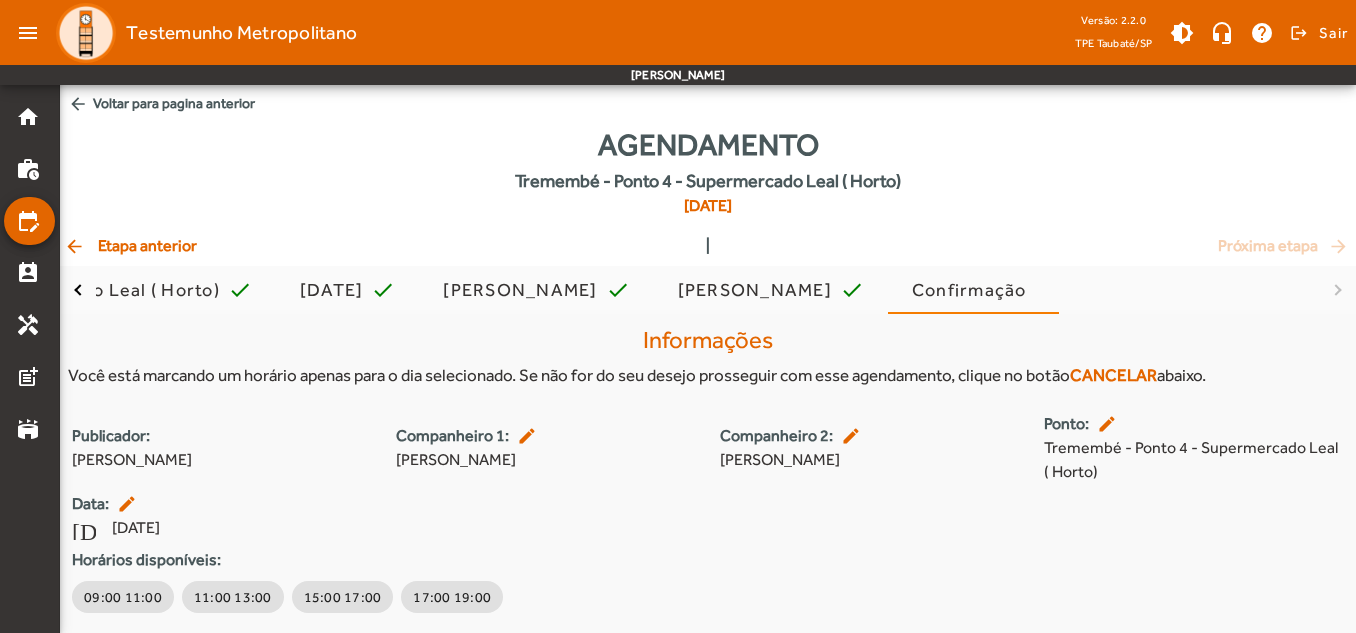 scroll, scrollTop: 60, scrollLeft: 0, axis: vertical 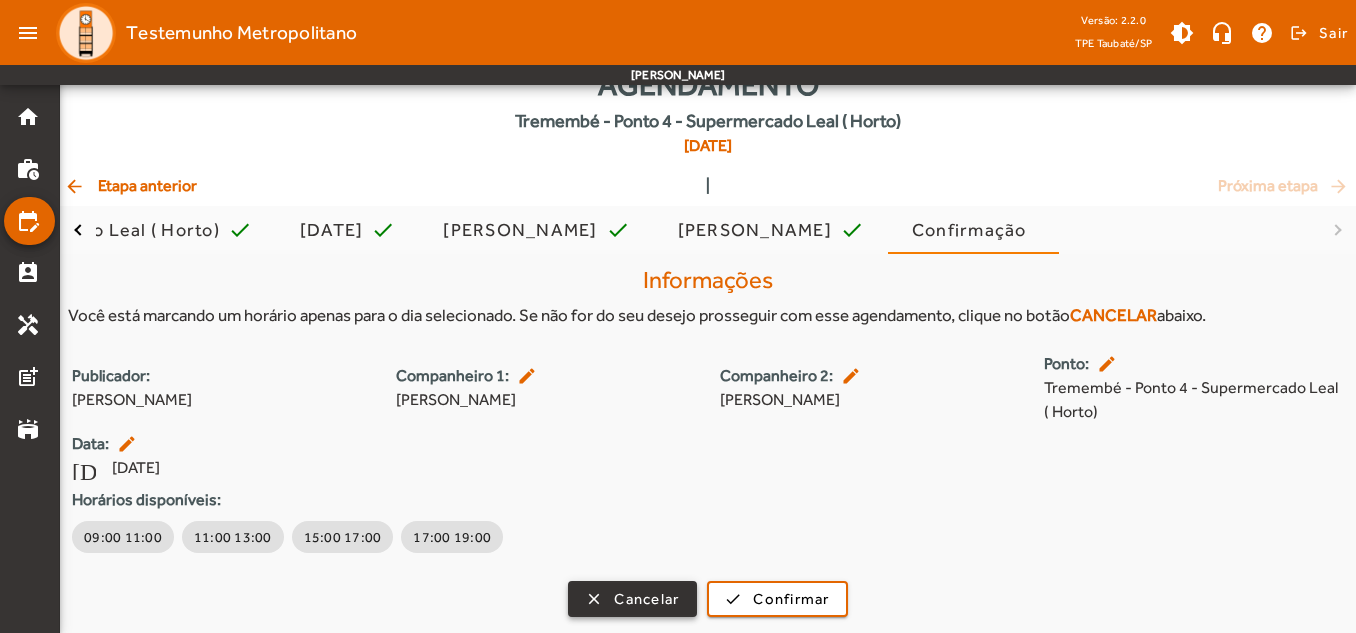 click on "Cancelar" at bounding box center [646, 599] 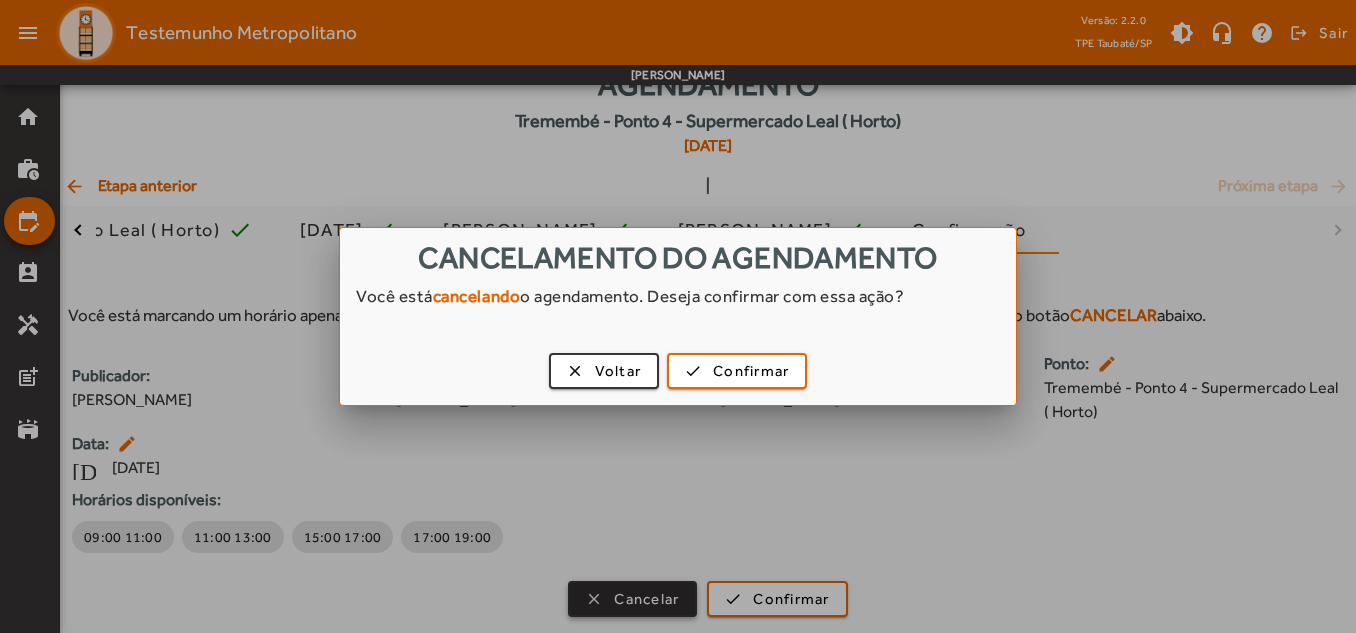 scroll, scrollTop: 0, scrollLeft: 0, axis: both 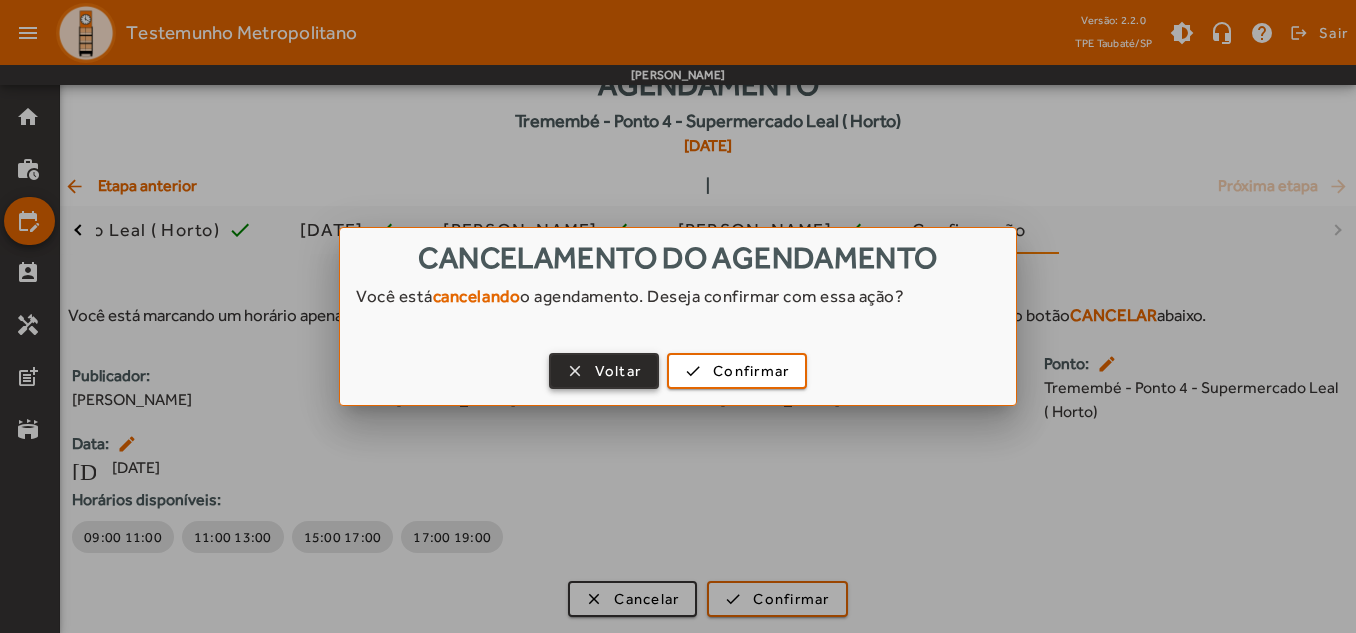 click on "Voltar" at bounding box center [618, 371] 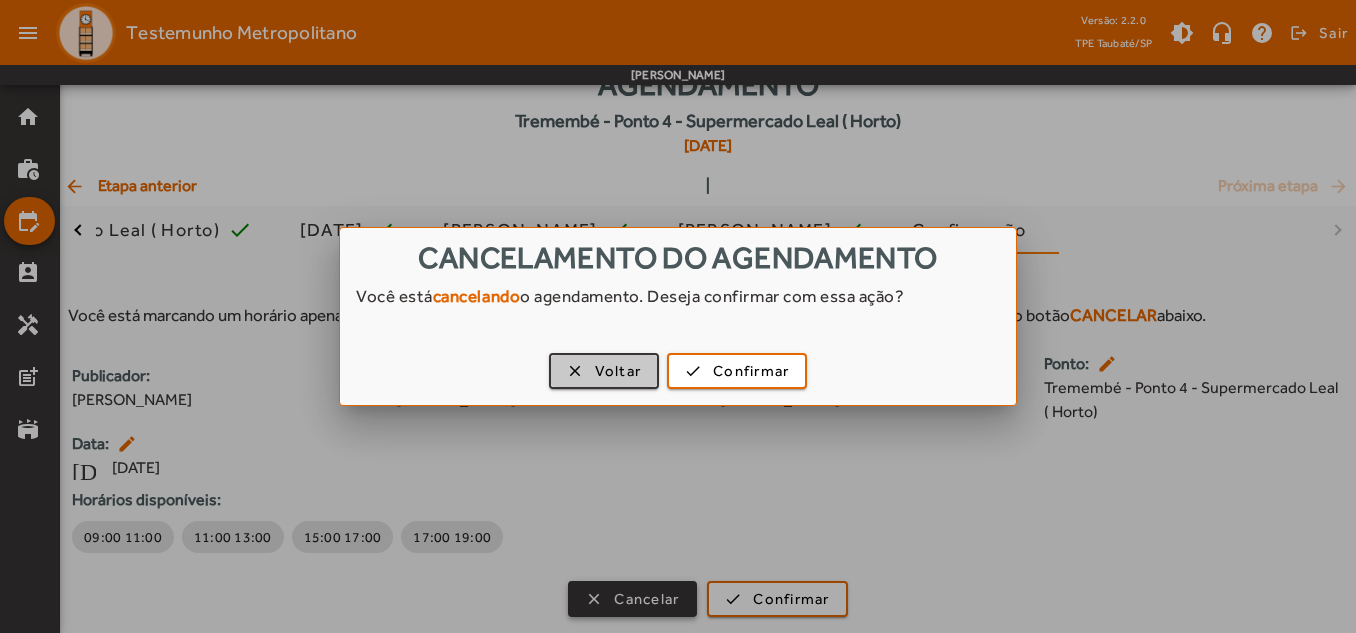 scroll, scrollTop: 60, scrollLeft: 0, axis: vertical 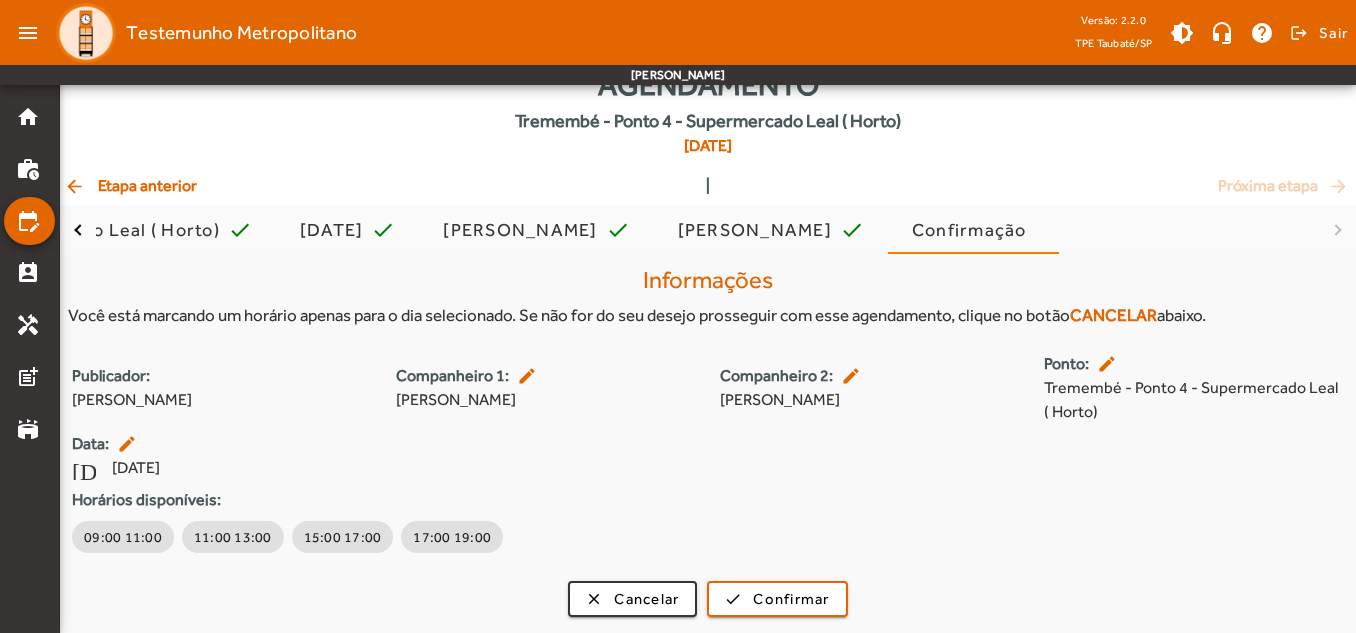 click on "arrow_back" 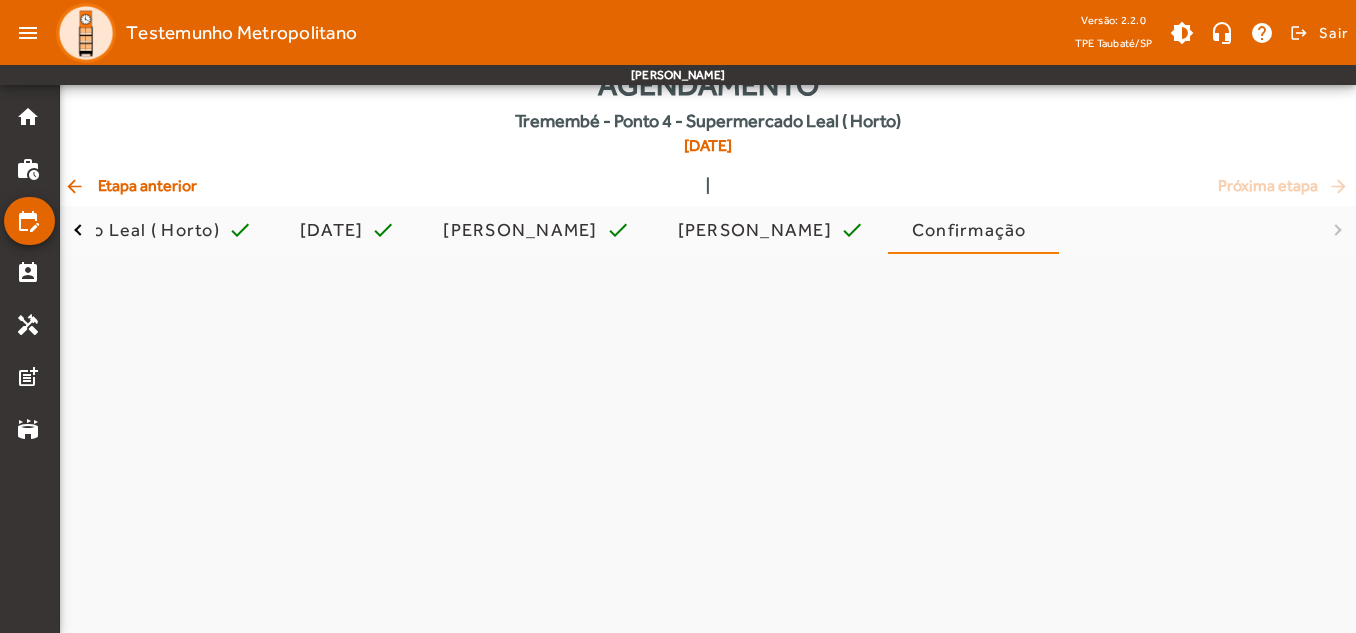 scroll, scrollTop: 0, scrollLeft: 0, axis: both 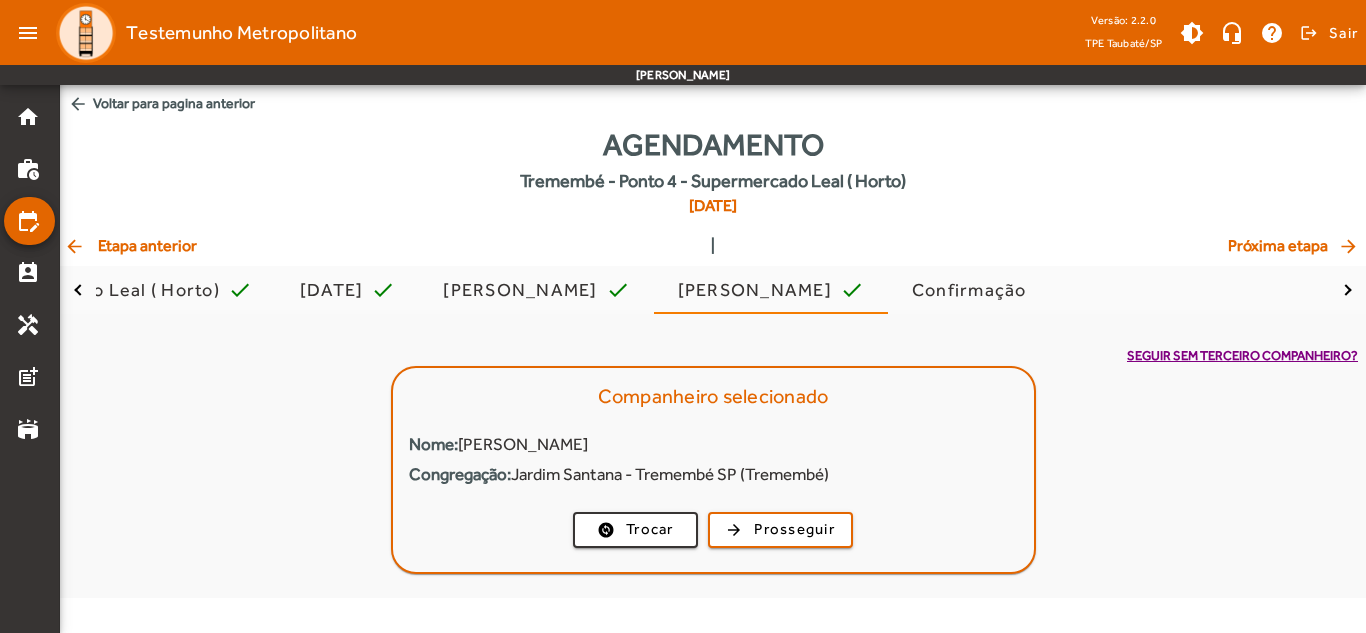 click on "arrow_back" 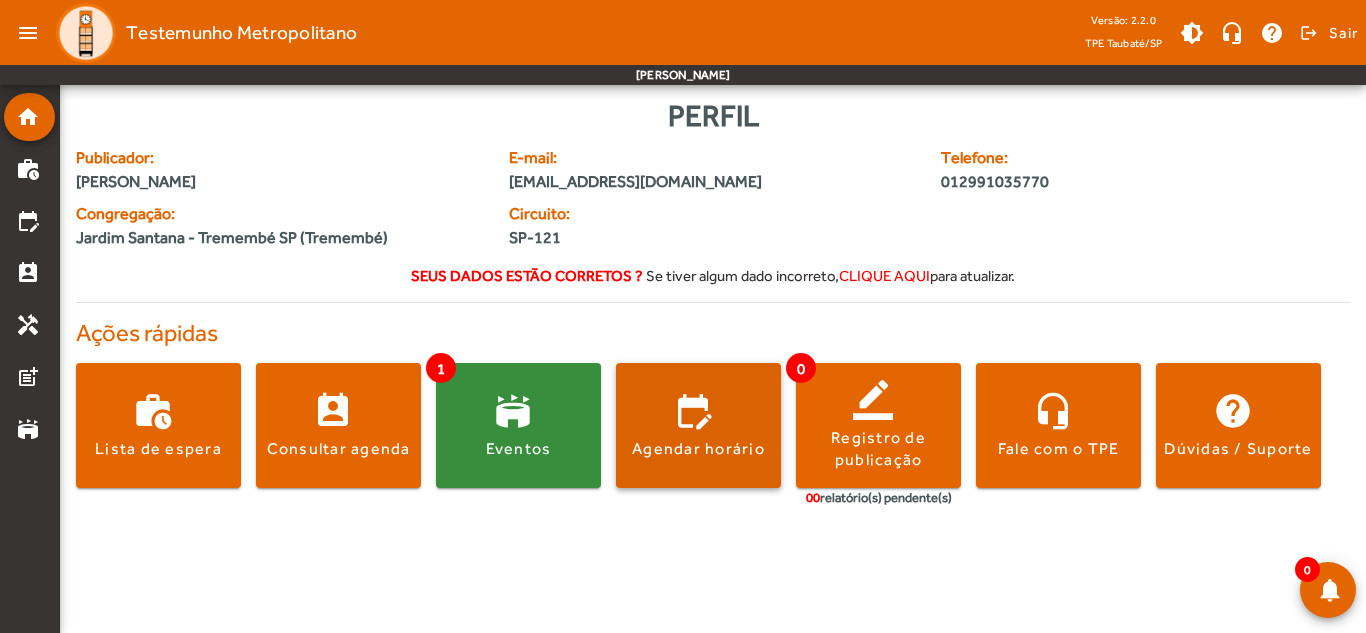 click 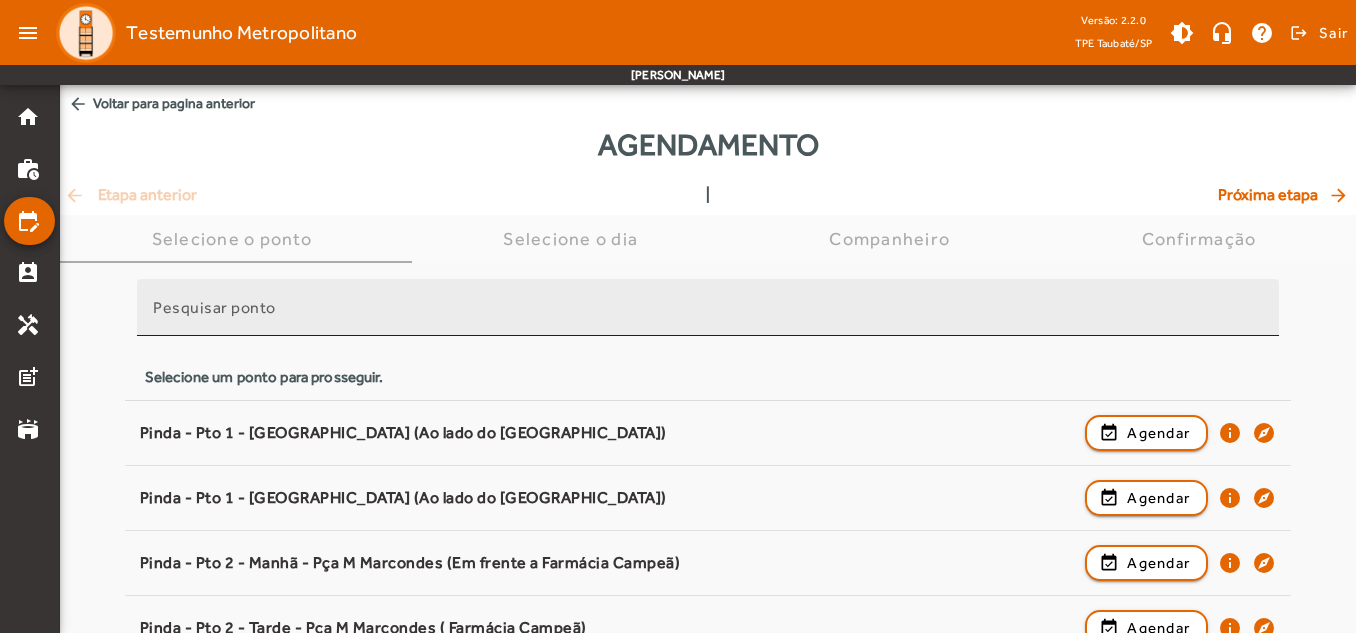 click on "Pesquisar ponto" at bounding box center [708, 316] 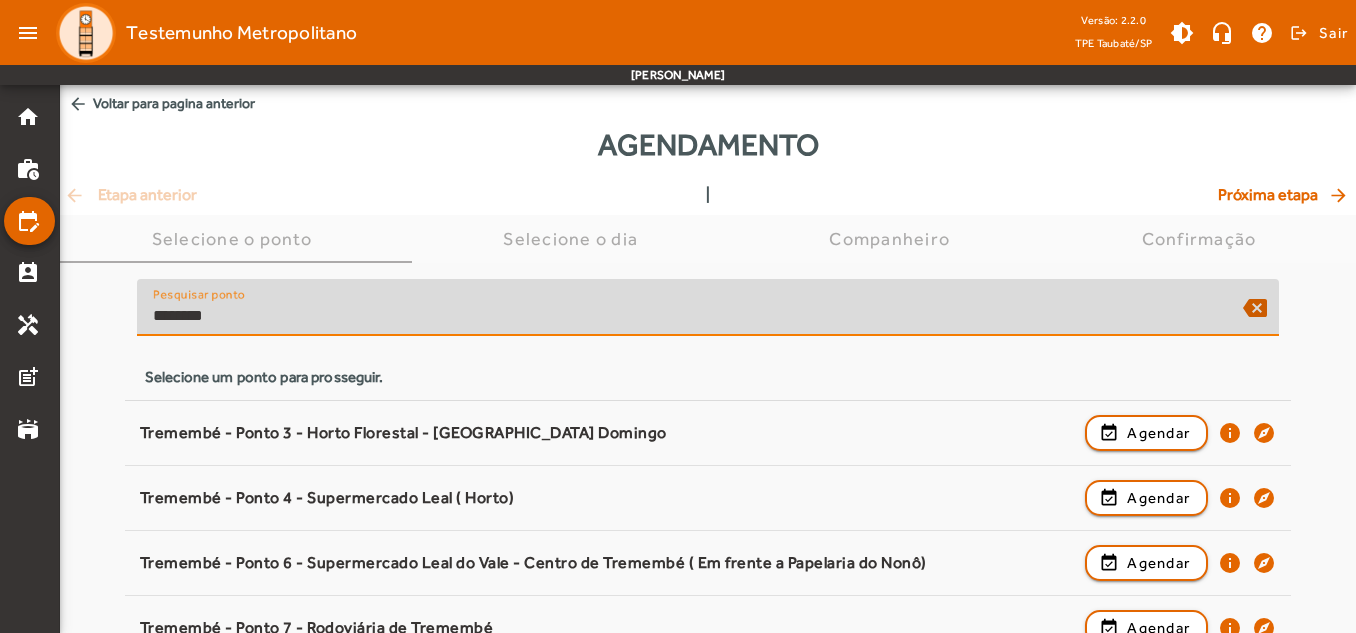 type on "********" 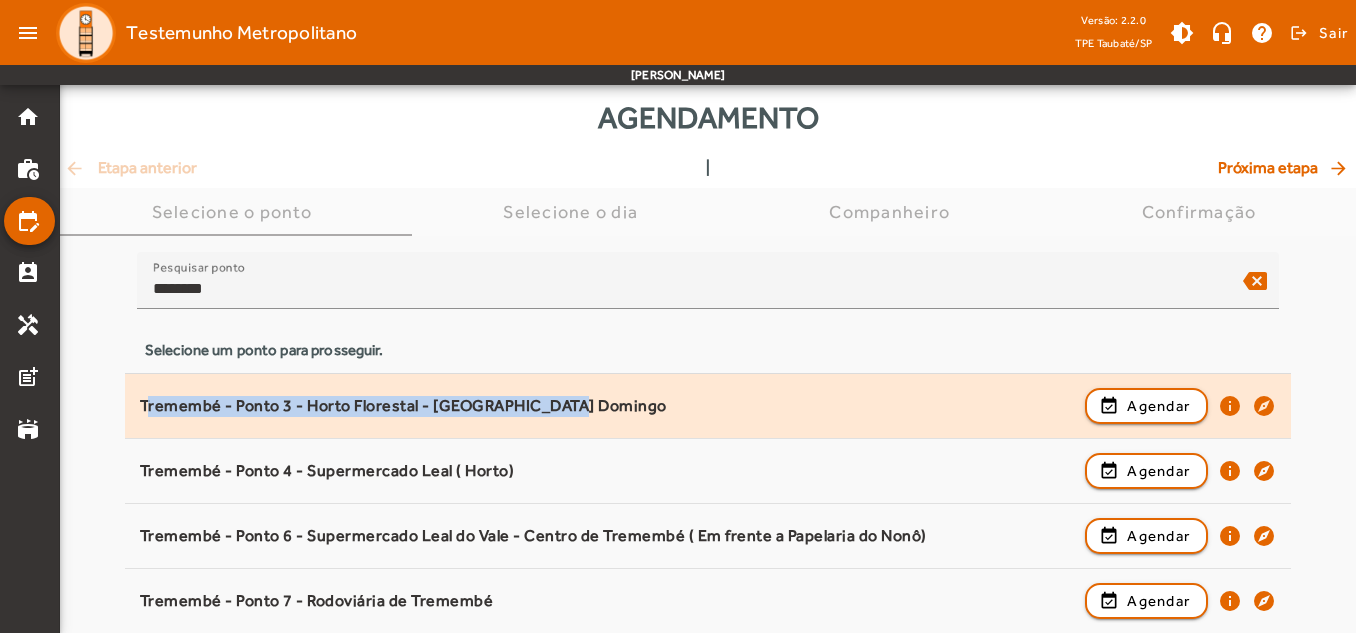 drag, startPoint x: 599, startPoint y: 409, endPoint x: 142, endPoint y: 409, distance: 457 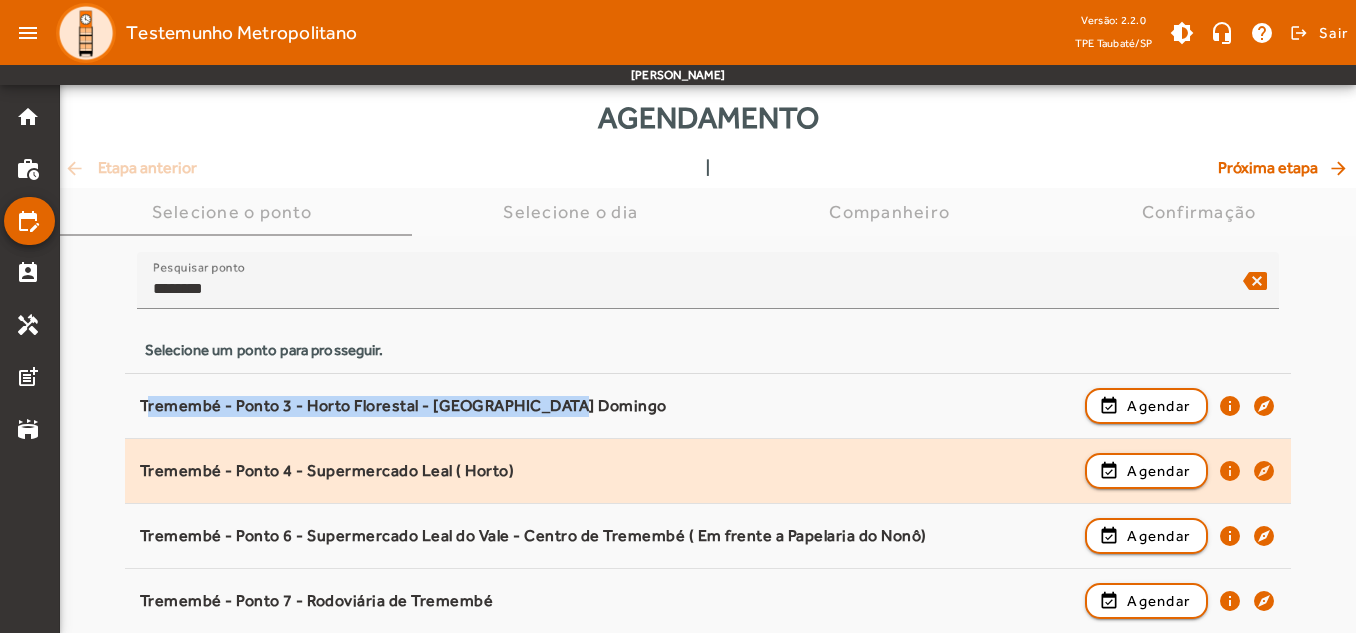 drag, startPoint x: 561, startPoint y: 468, endPoint x: 136, endPoint y: 467, distance: 425.0012 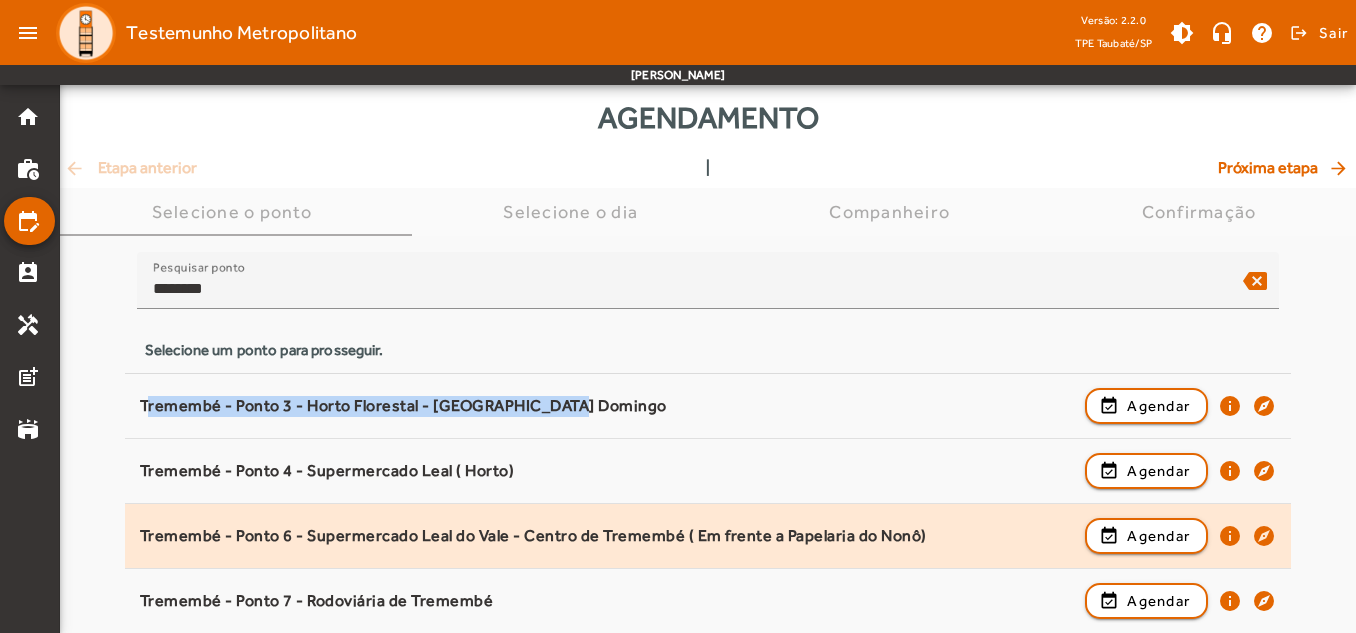 copy on "Tremembé - Ponto 6 - Supermercado Leal do Vale - Centro de Tremembé ( Em frente a Papelaria do Nonô)" 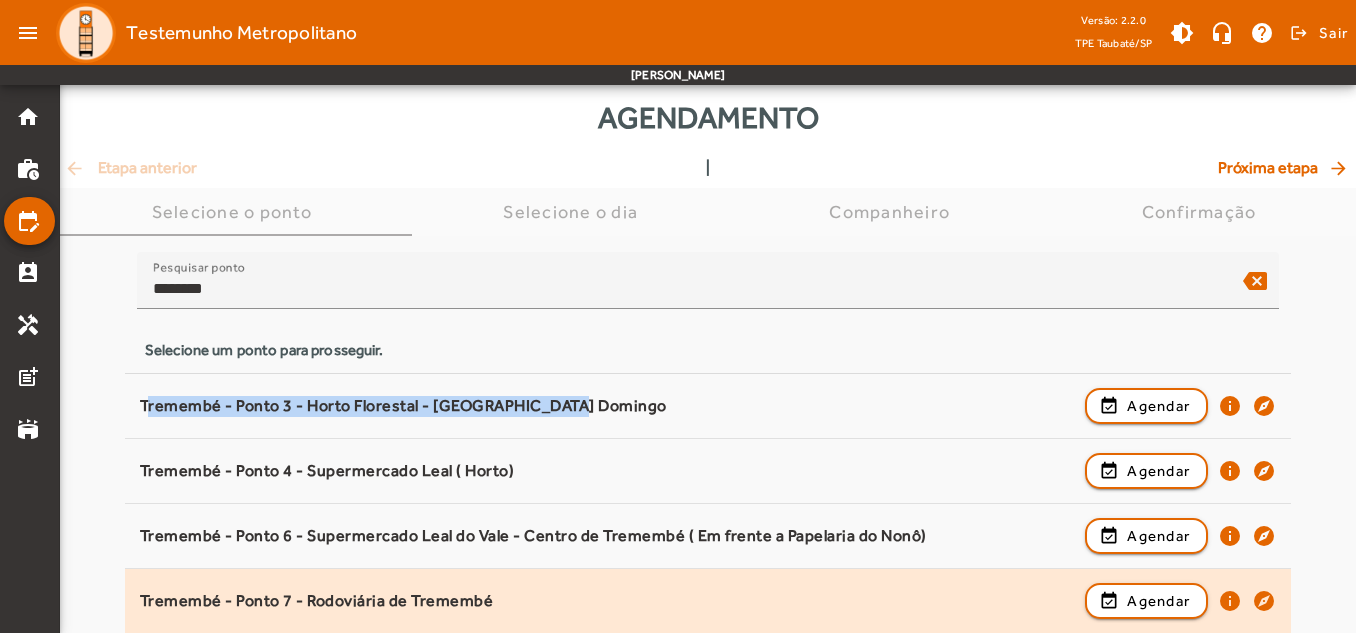 drag, startPoint x: 530, startPoint y: 598, endPoint x: 141, endPoint y: 605, distance: 389.063 